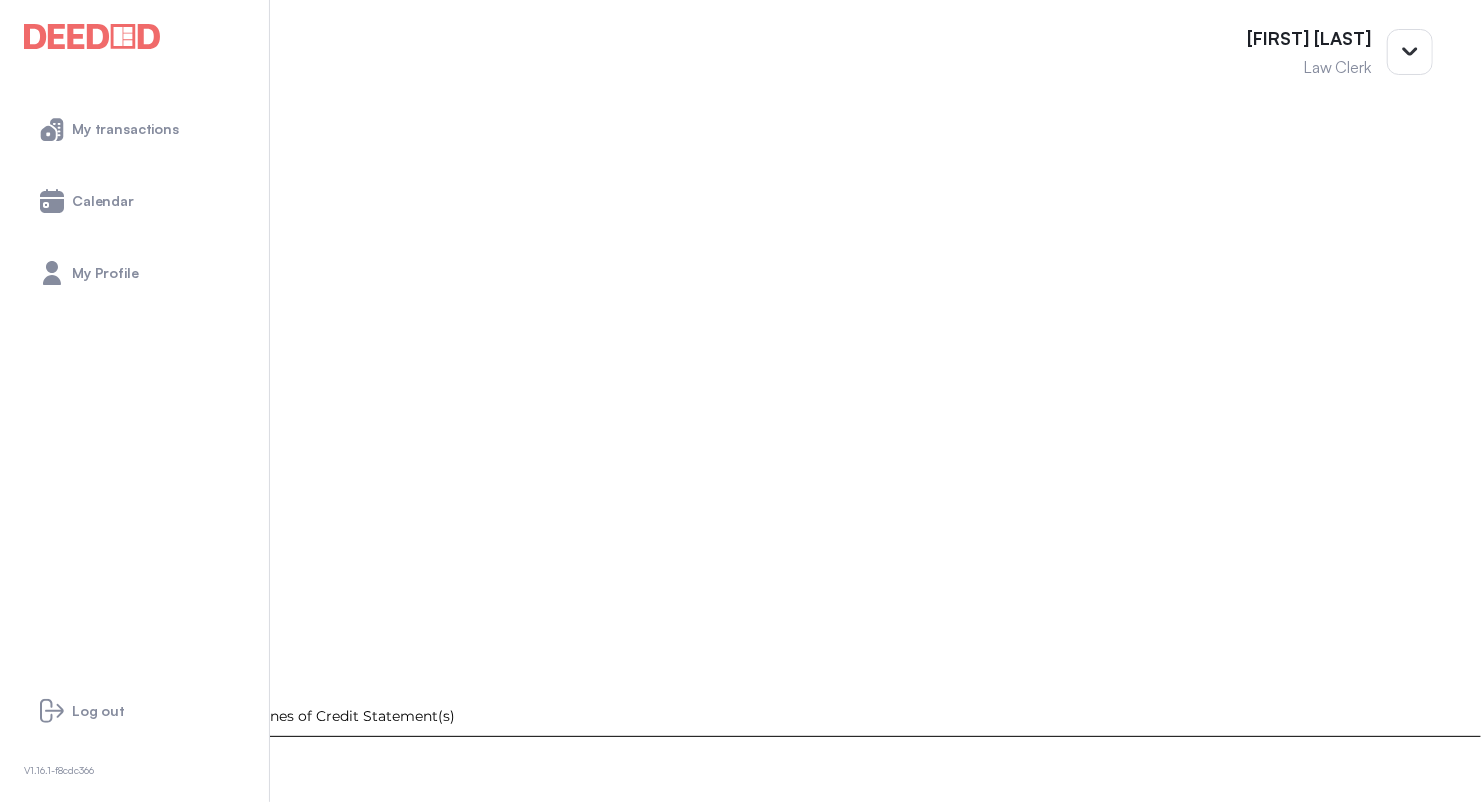 scroll, scrollTop: 2308, scrollLeft: 0, axis: vertical 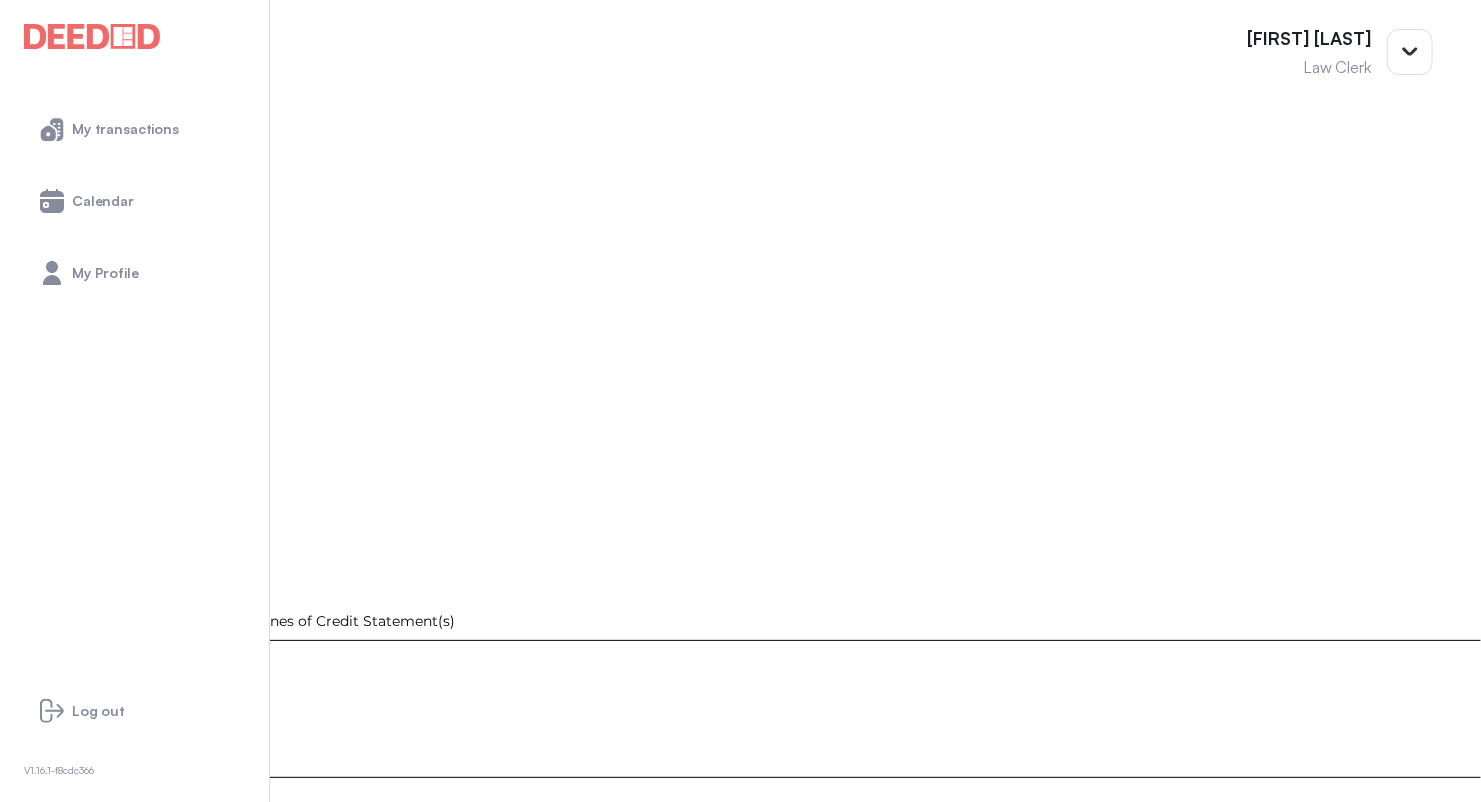 click at bounding box center [1246, 1779] 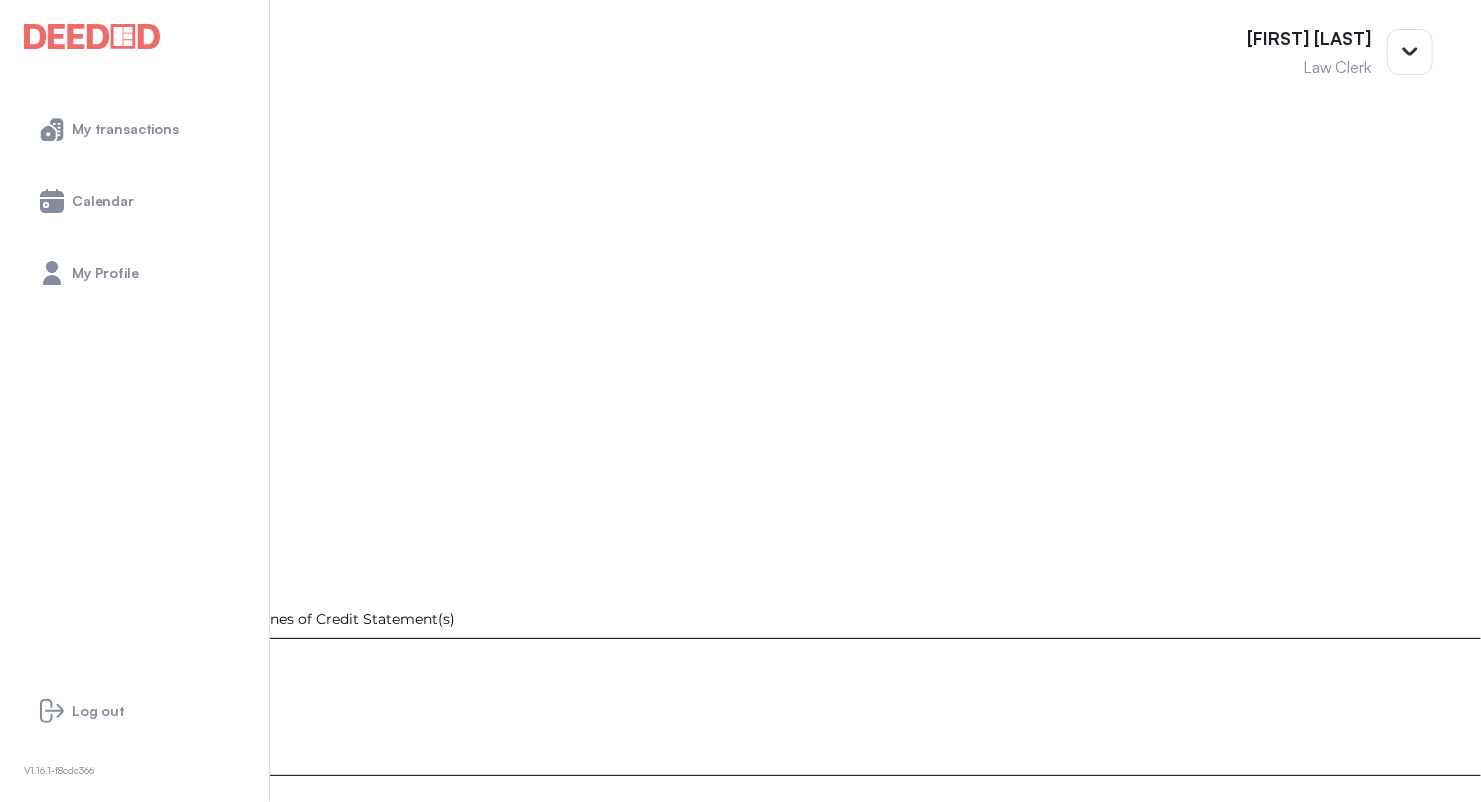 scroll, scrollTop: 2312, scrollLeft: 0, axis: vertical 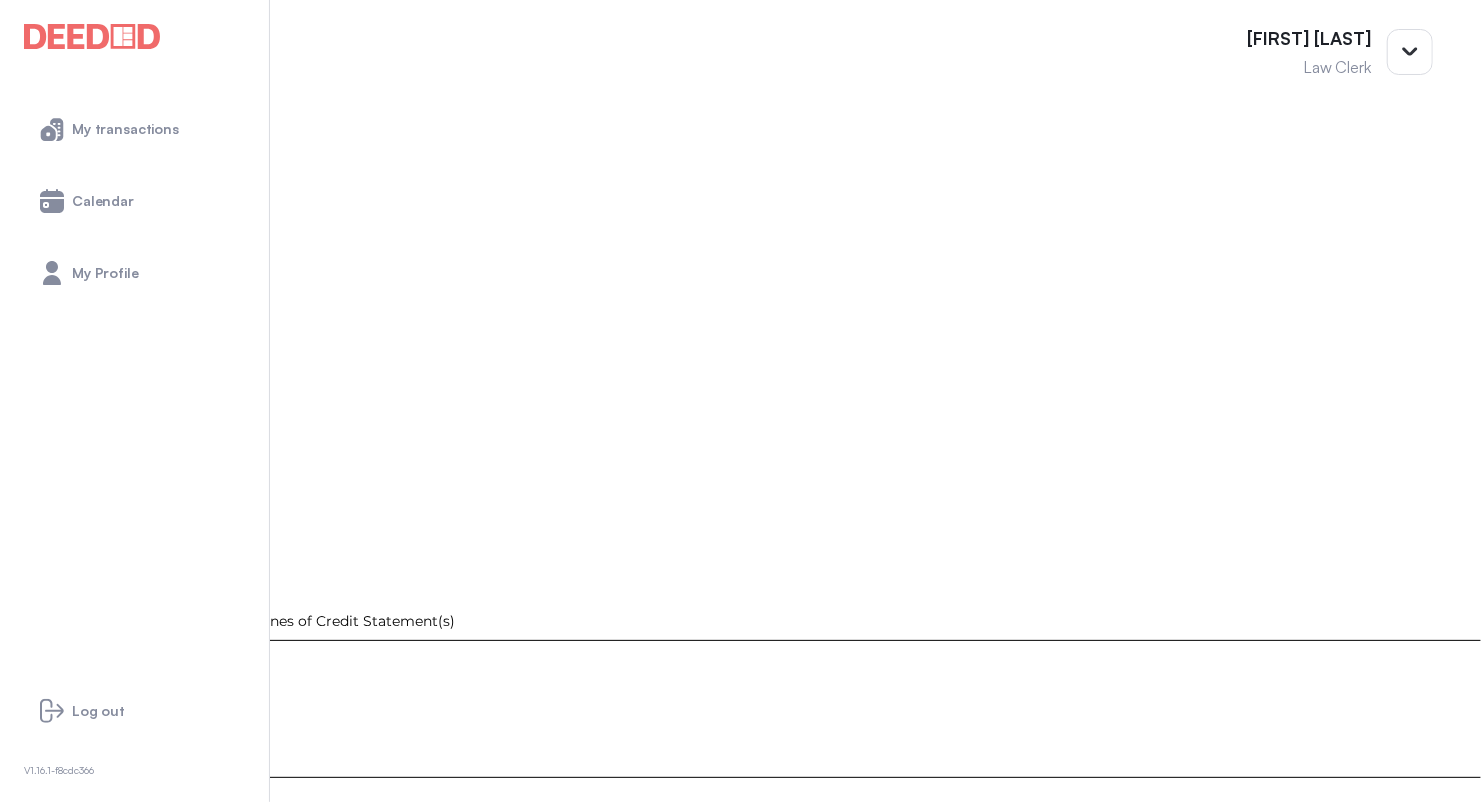 click on "**********" at bounding box center [1246, 1777] 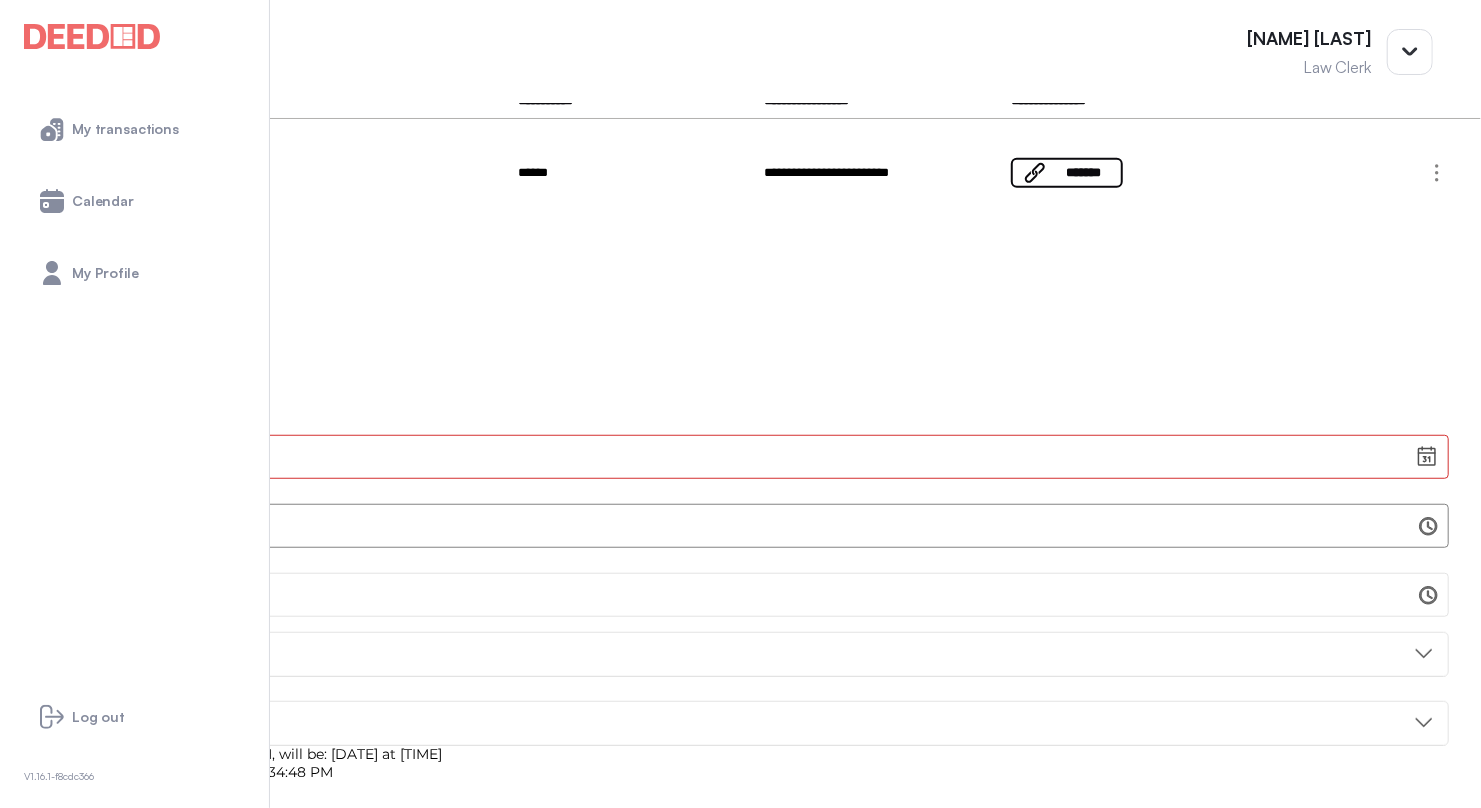 scroll, scrollTop: 700, scrollLeft: 0, axis: vertical 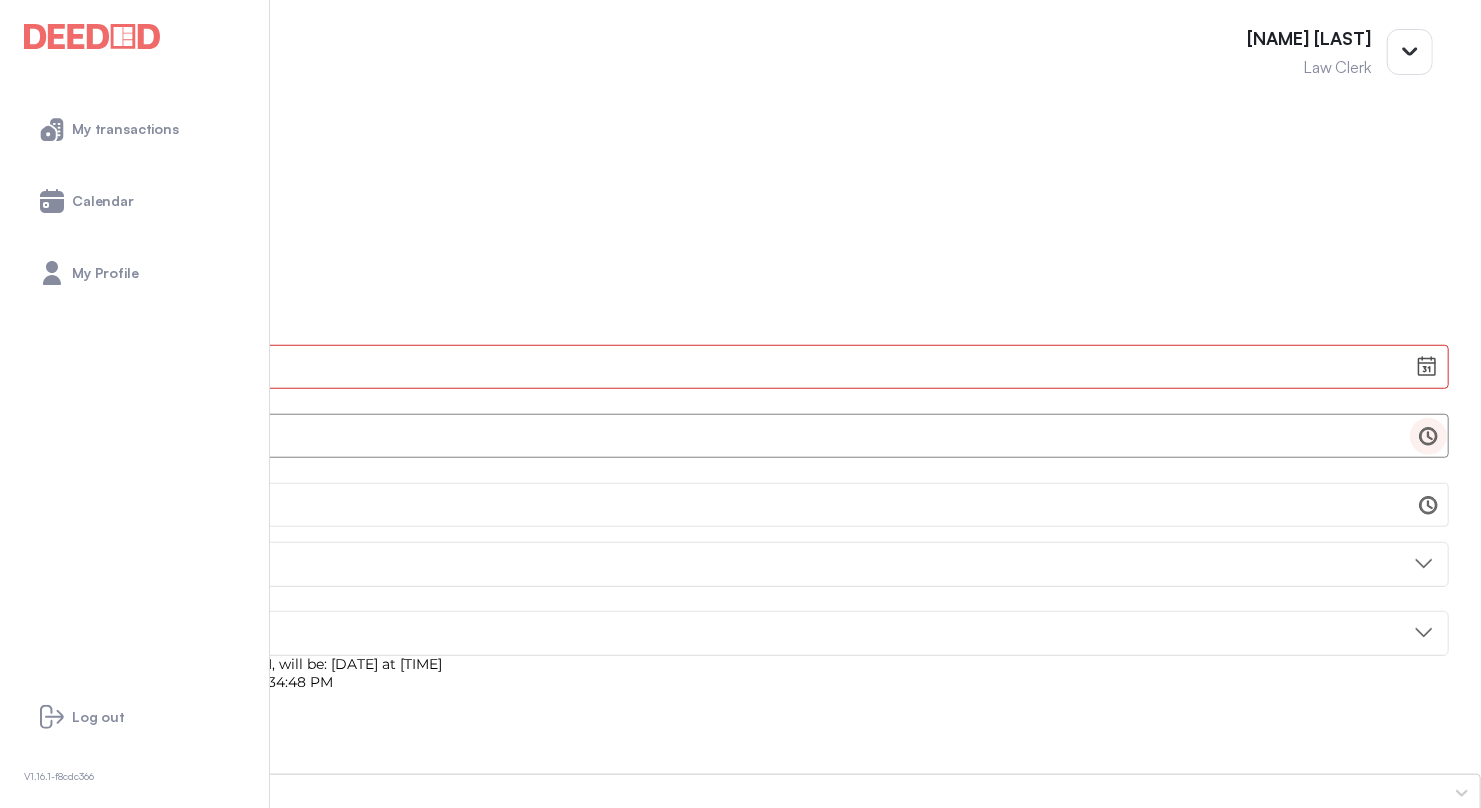 click at bounding box center (1428, 436) 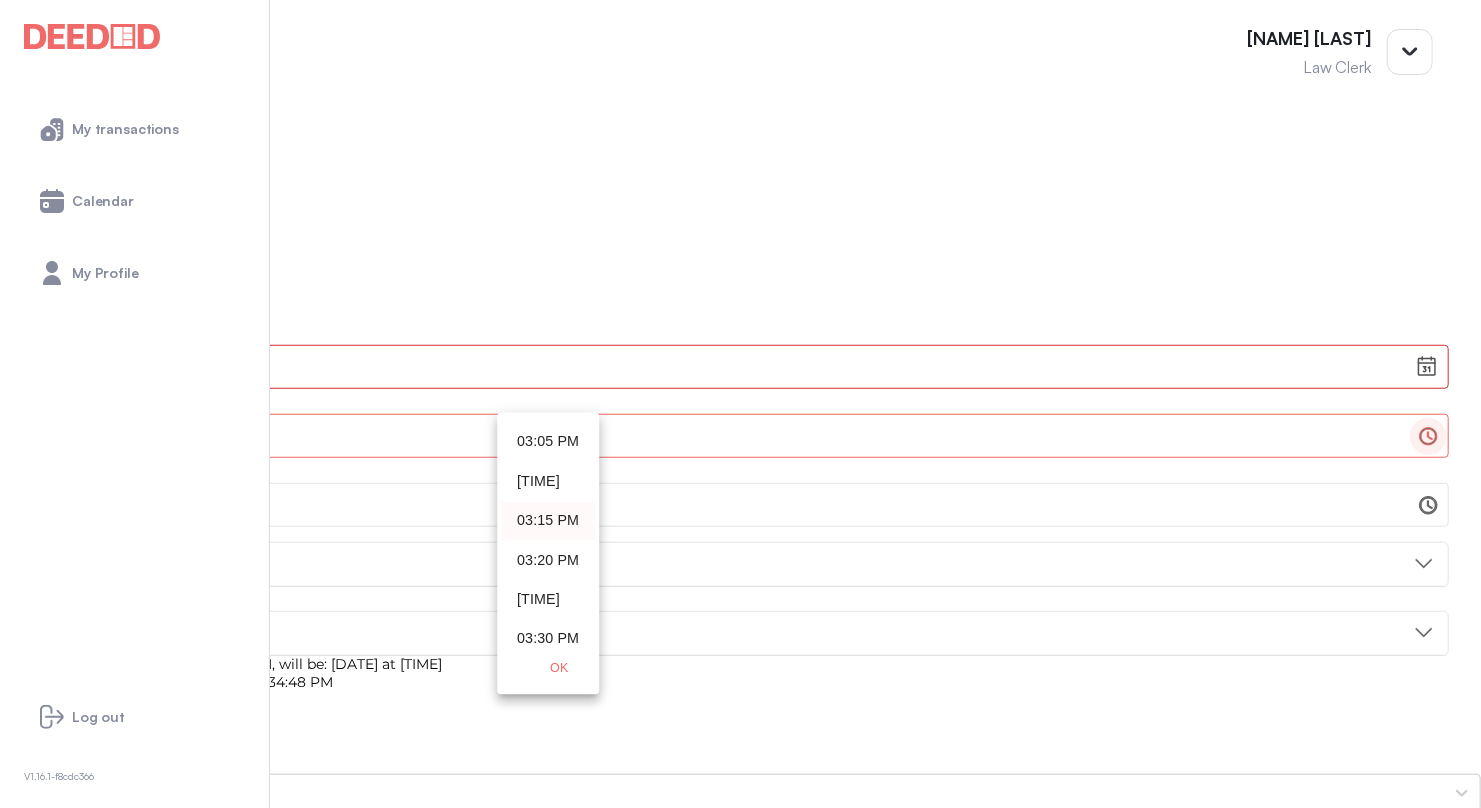 scroll, scrollTop: 7159, scrollLeft: 0, axis: vertical 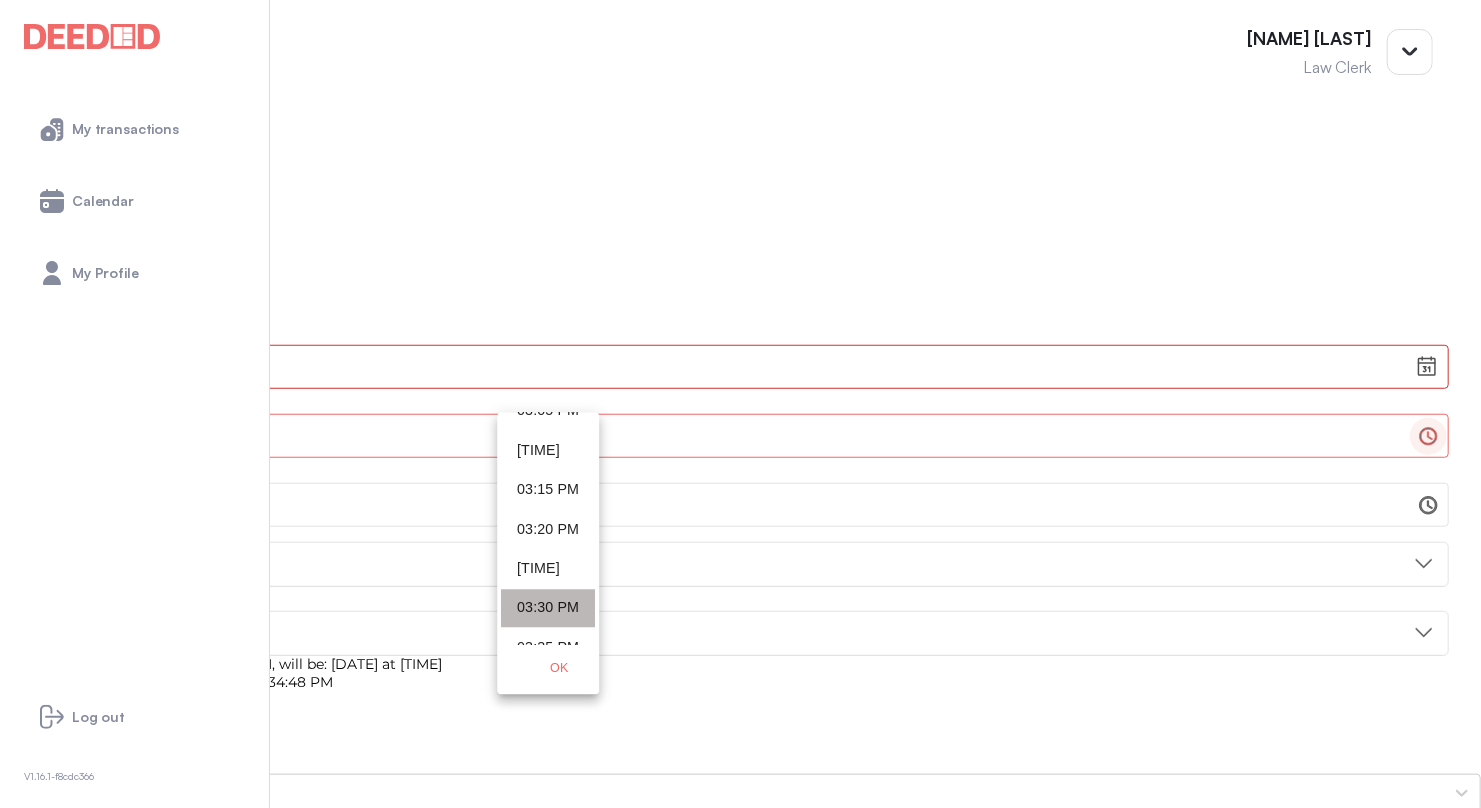 click on "03:30 PM" at bounding box center [548, 608] 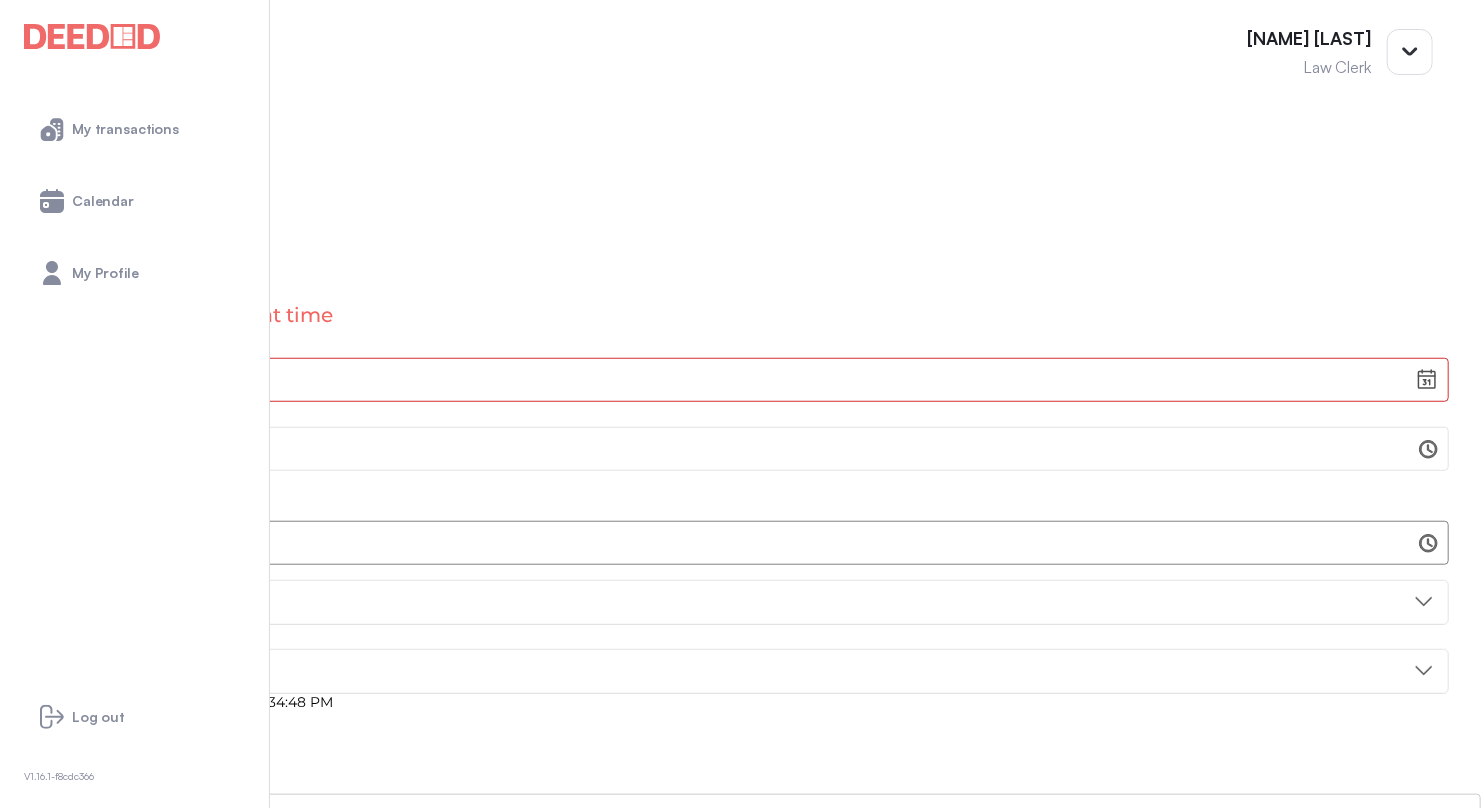 scroll, scrollTop: 0, scrollLeft: 0, axis: both 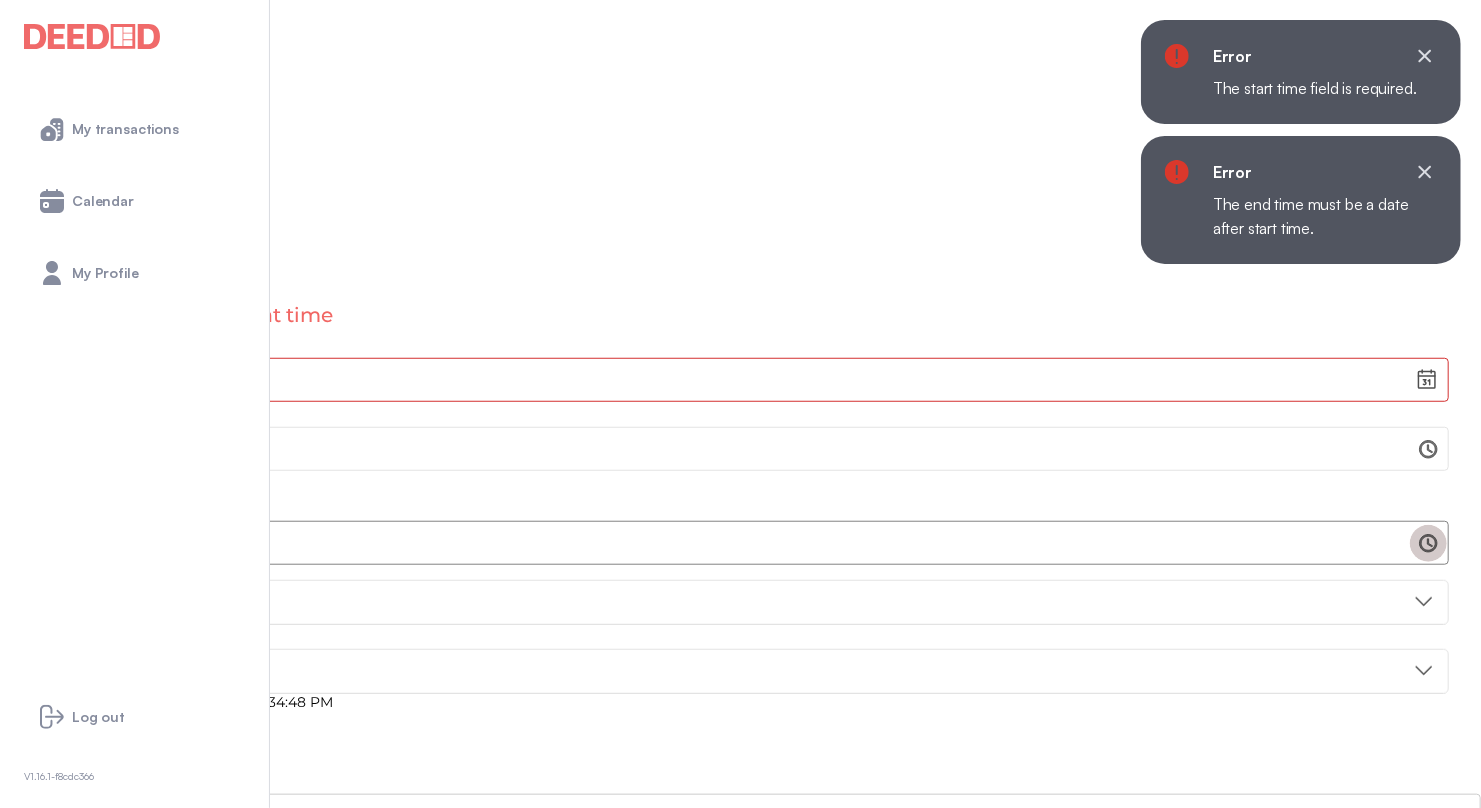 click at bounding box center (1428, 543) 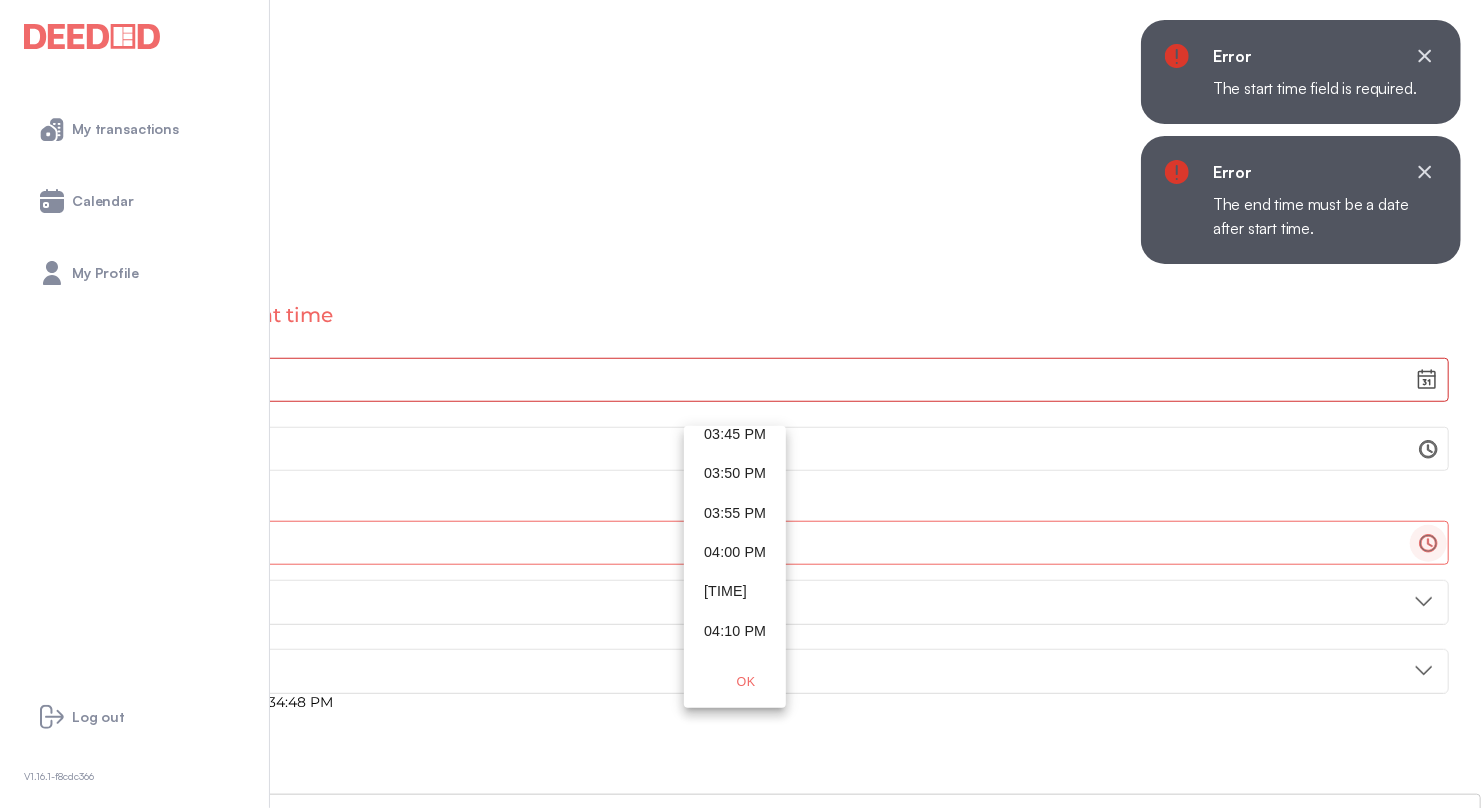 scroll, scrollTop: 7495, scrollLeft: 0, axis: vertical 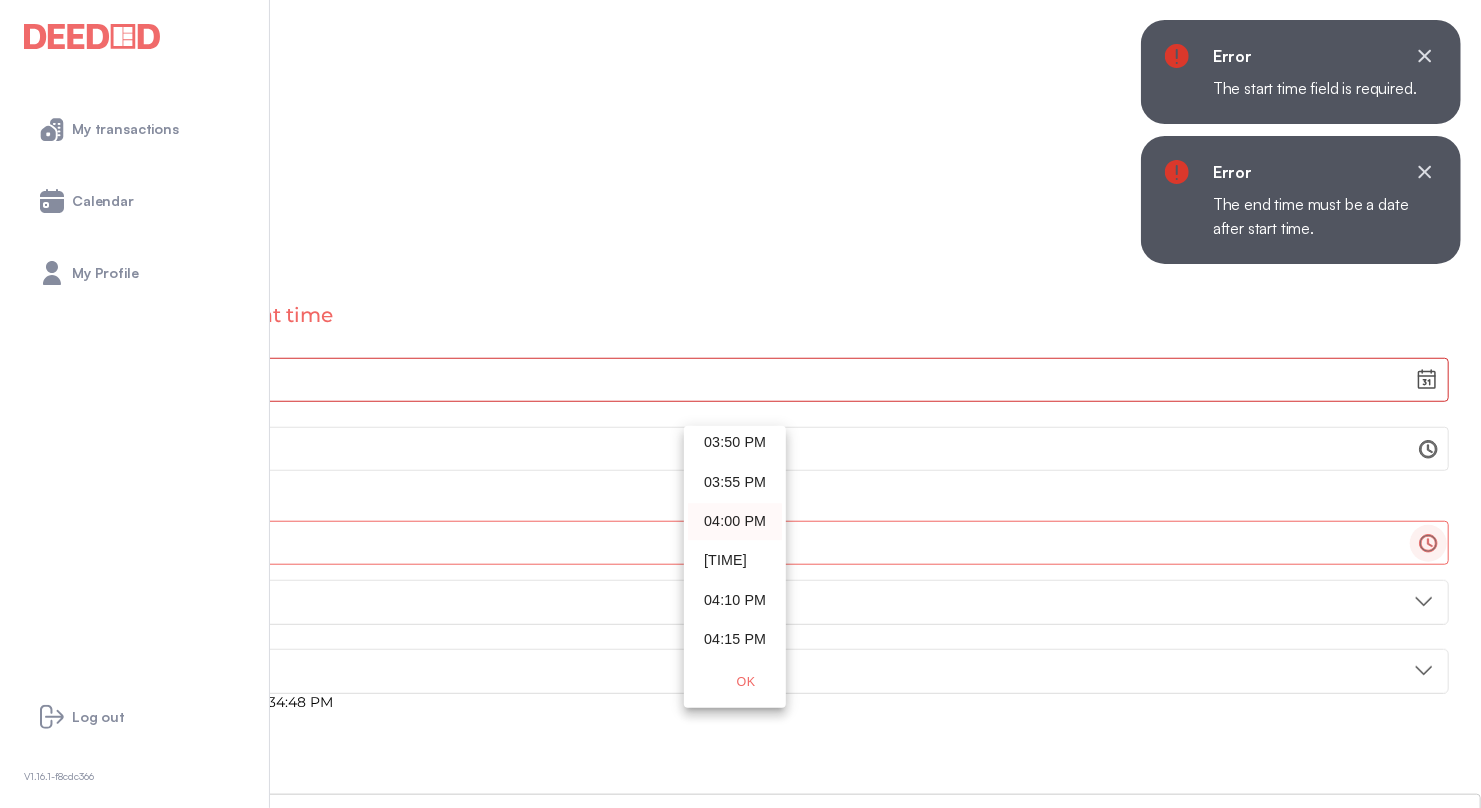 click on "04:00 PM" at bounding box center [735, 522] 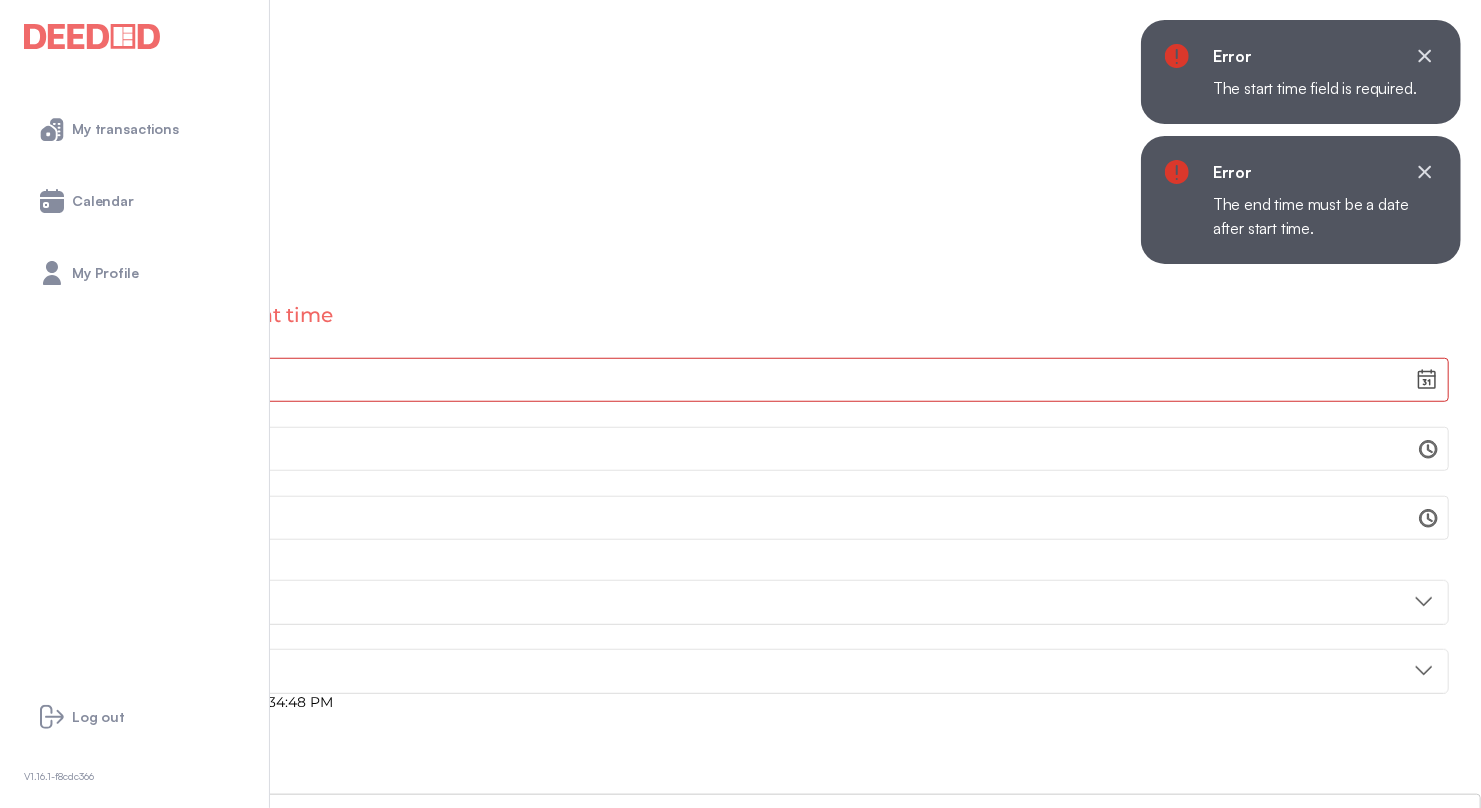 scroll, scrollTop: 0, scrollLeft: 0, axis: both 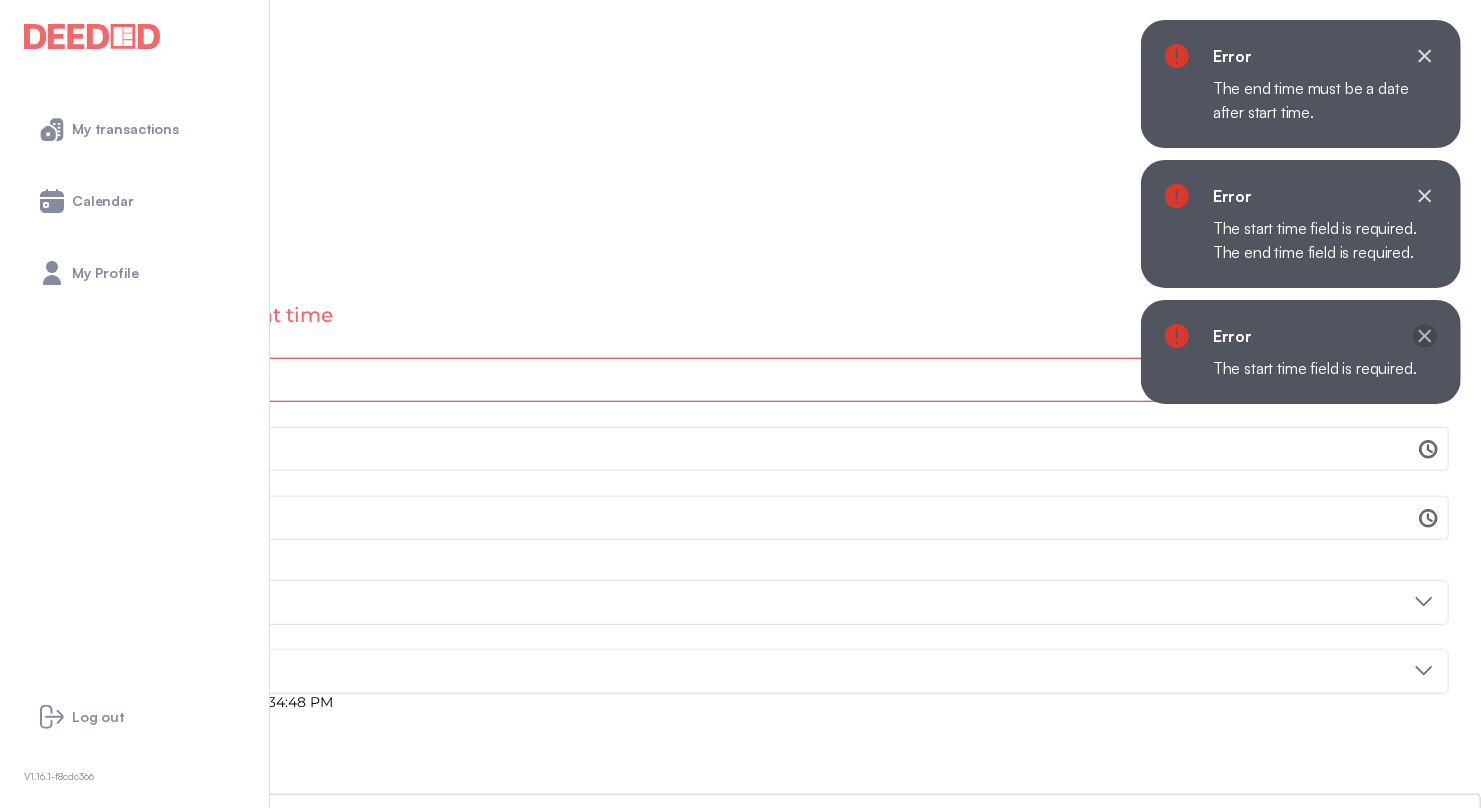 click at bounding box center (1425, 56) 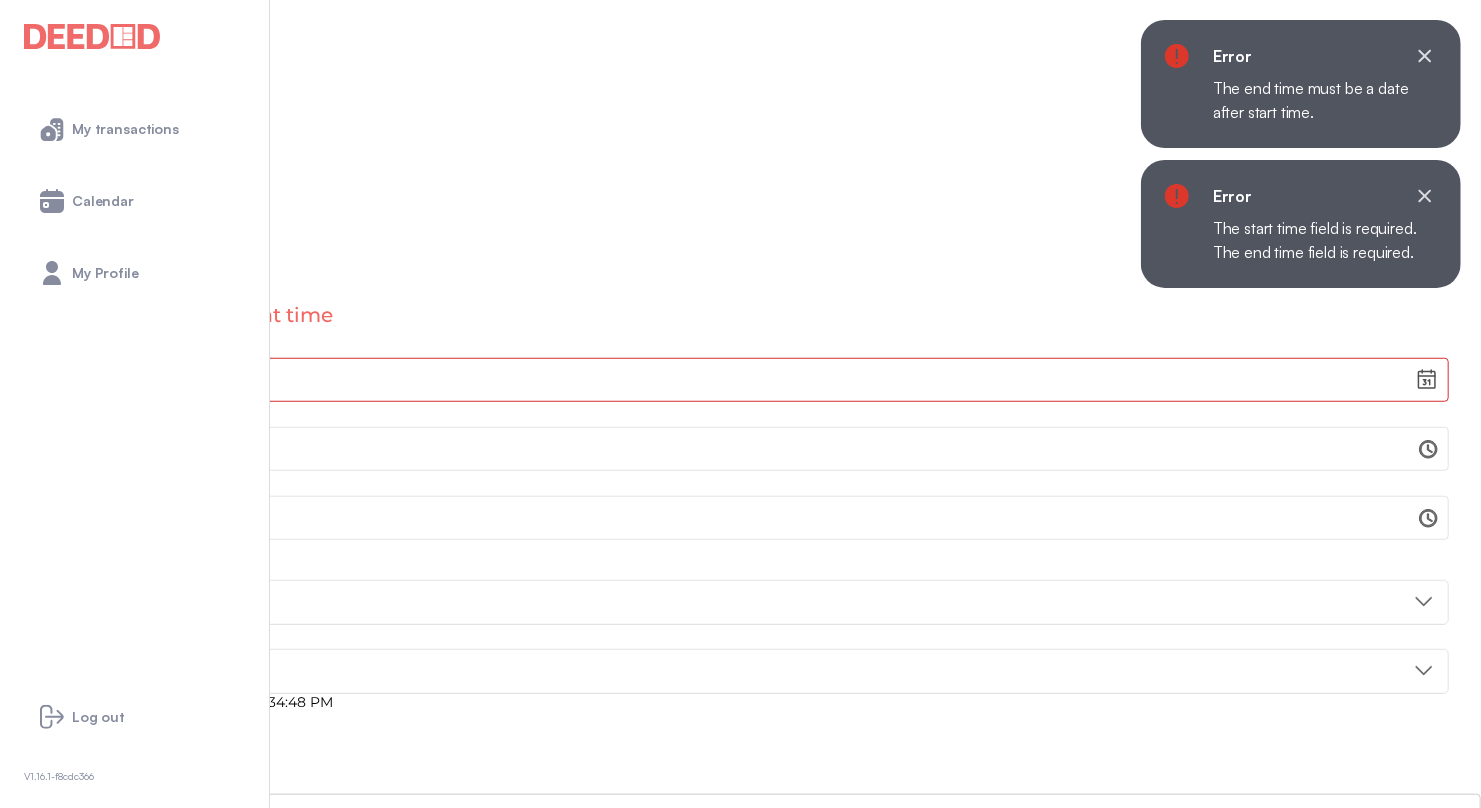 click at bounding box center [1425, 56] 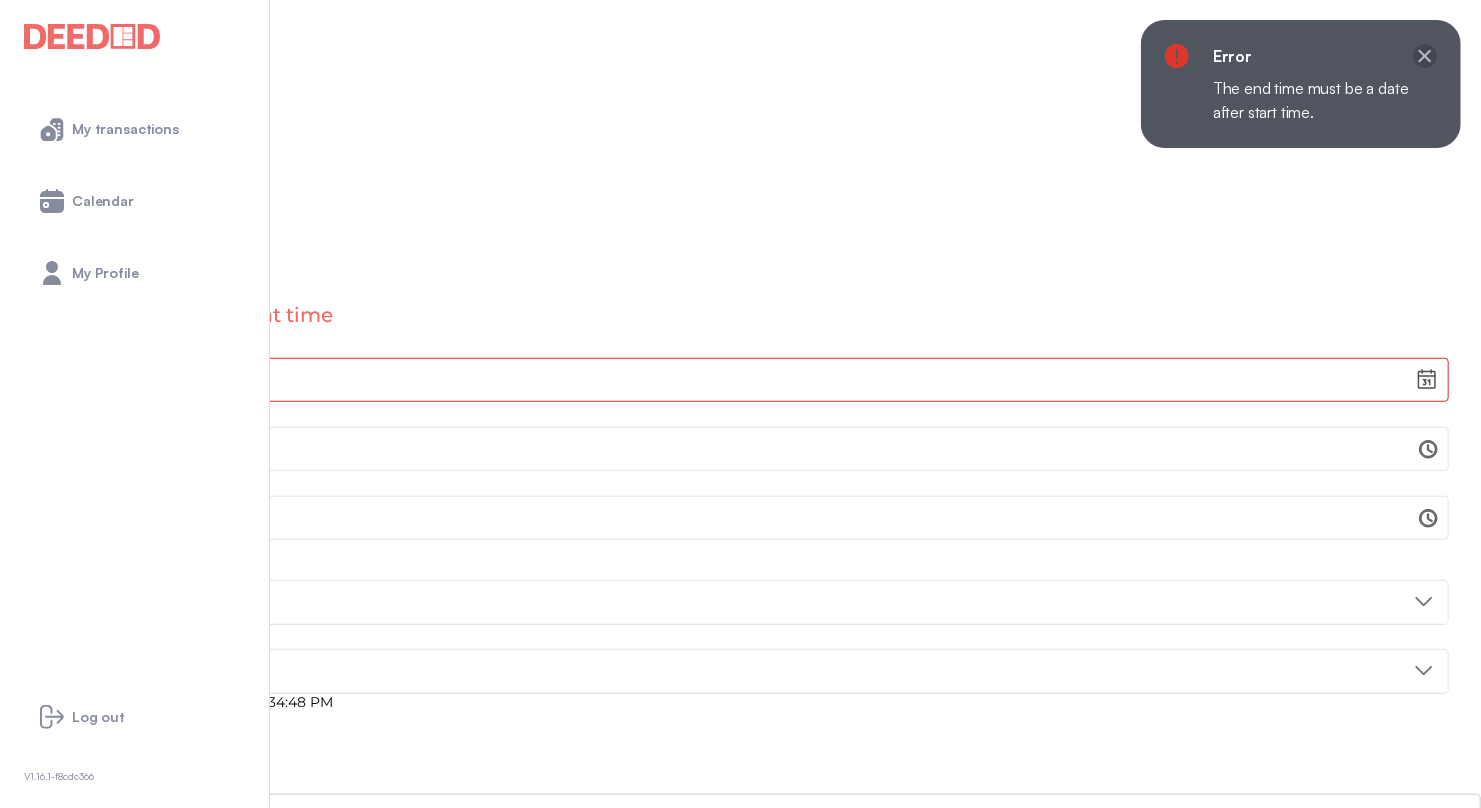 click at bounding box center (1425, 56) 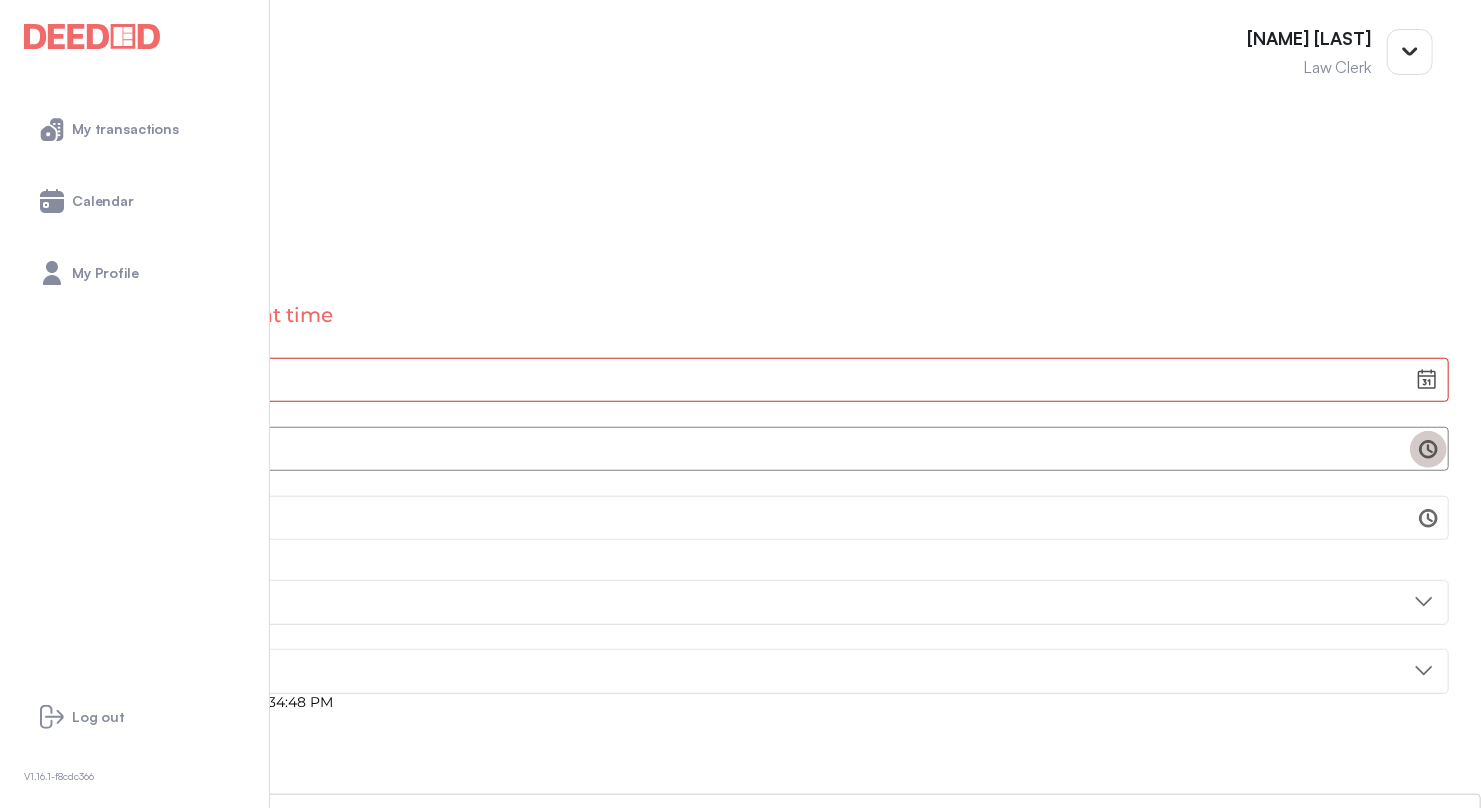click at bounding box center [1429, 449] 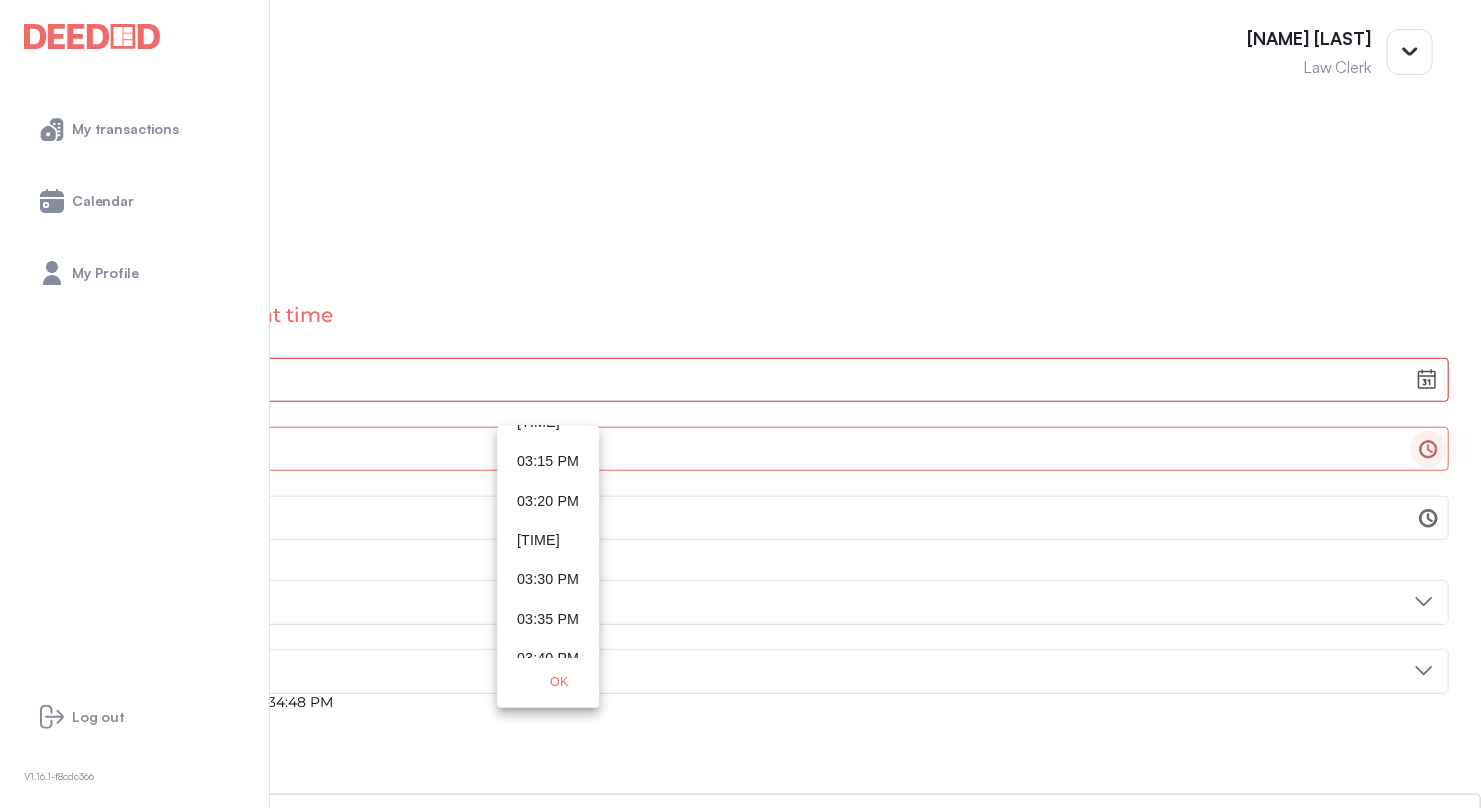 scroll, scrollTop: 7300, scrollLeft: 0, axis: vertical 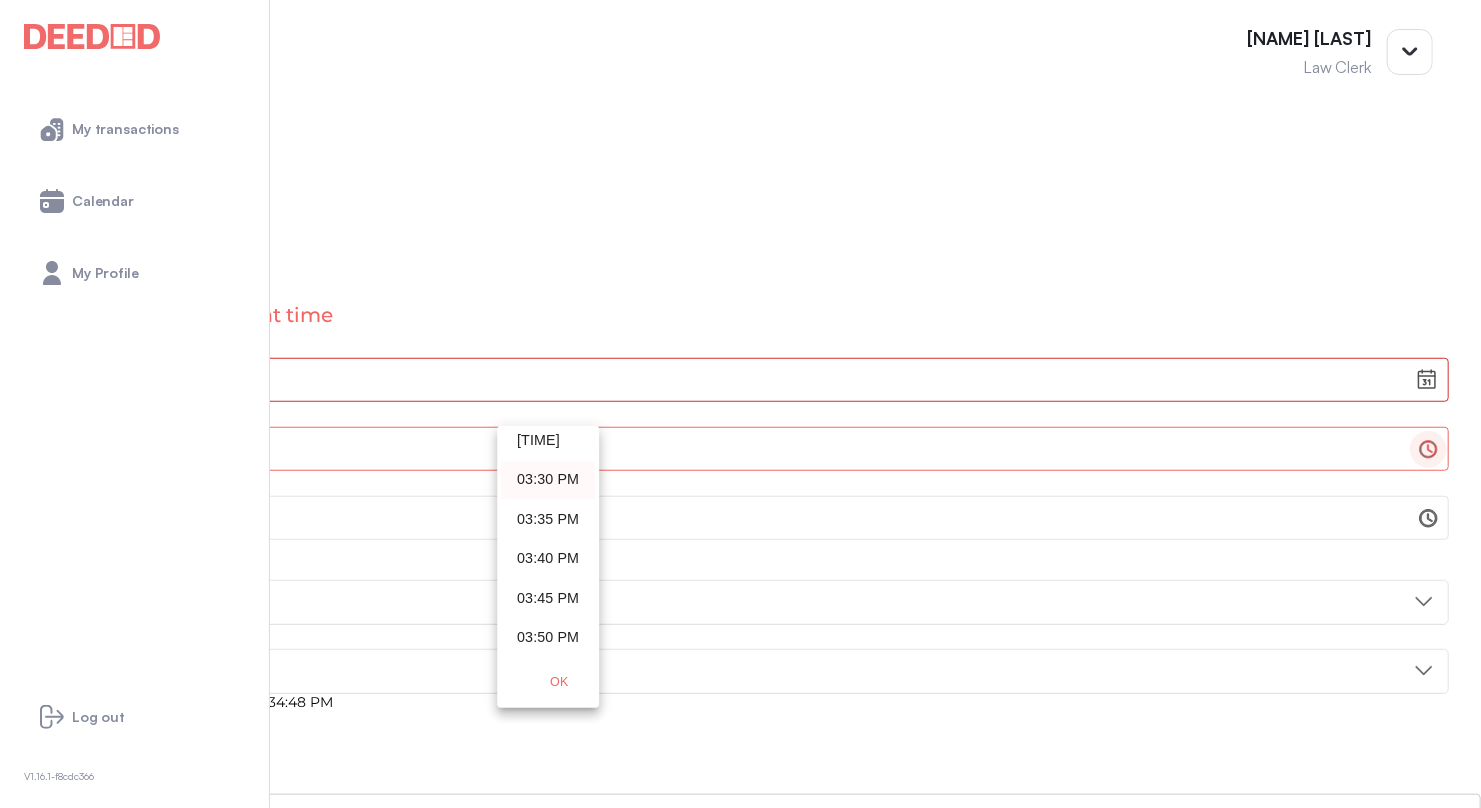 click on "03:30 PM" at bounding box center [548, 480] 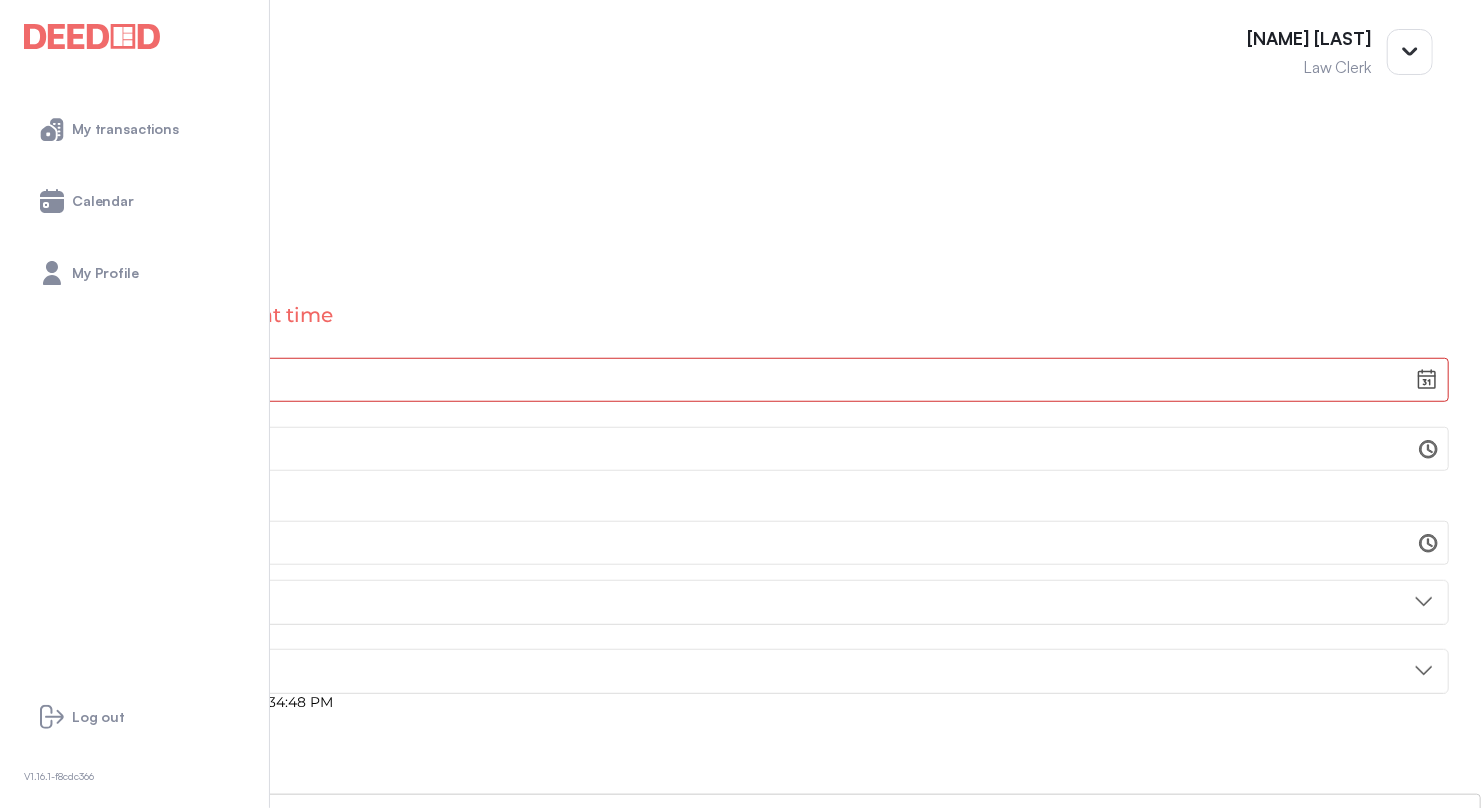 scroll, scrollTop: 7332, scrollLeft: 0, axis: vertical 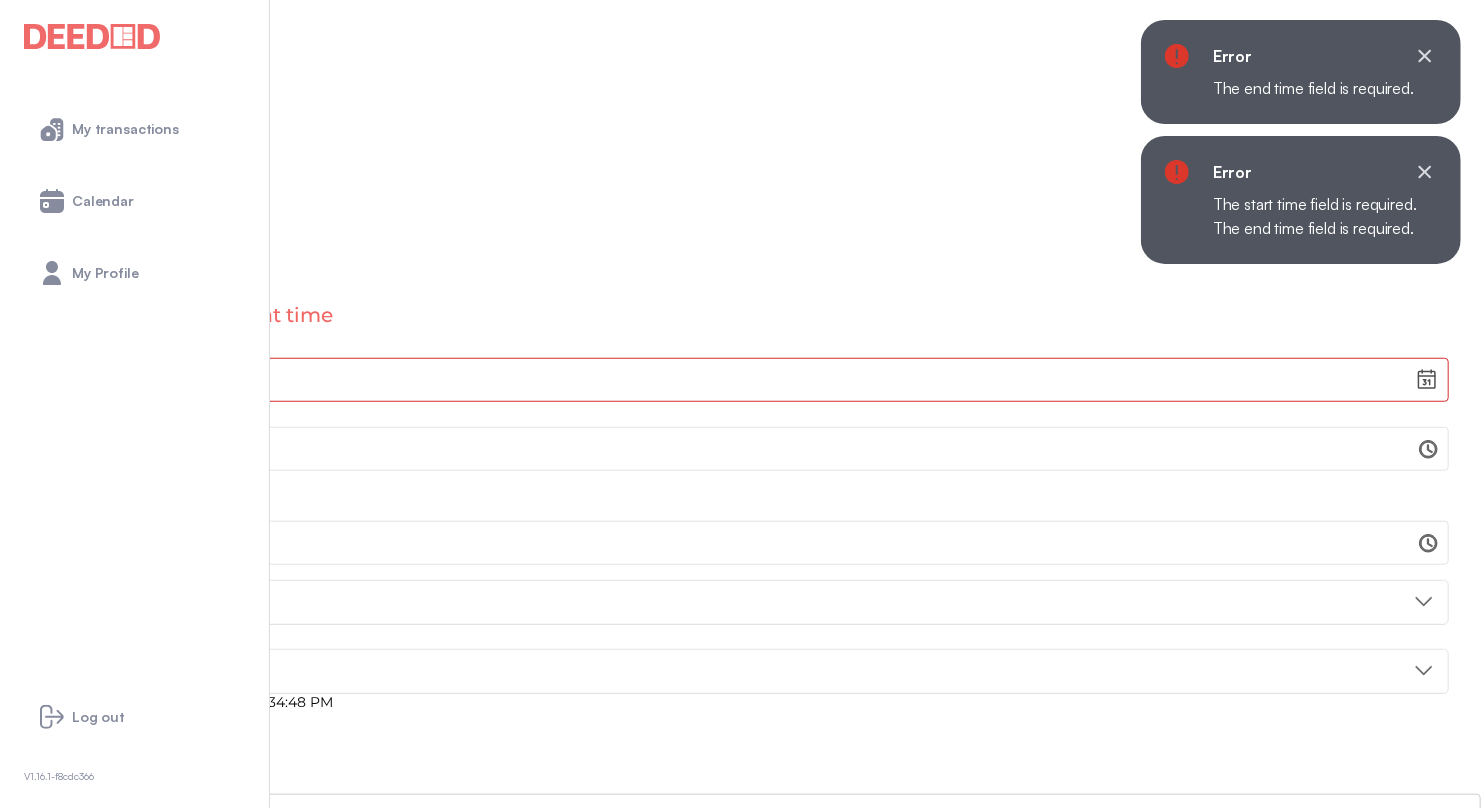 click at bounding box center (1425, 56) 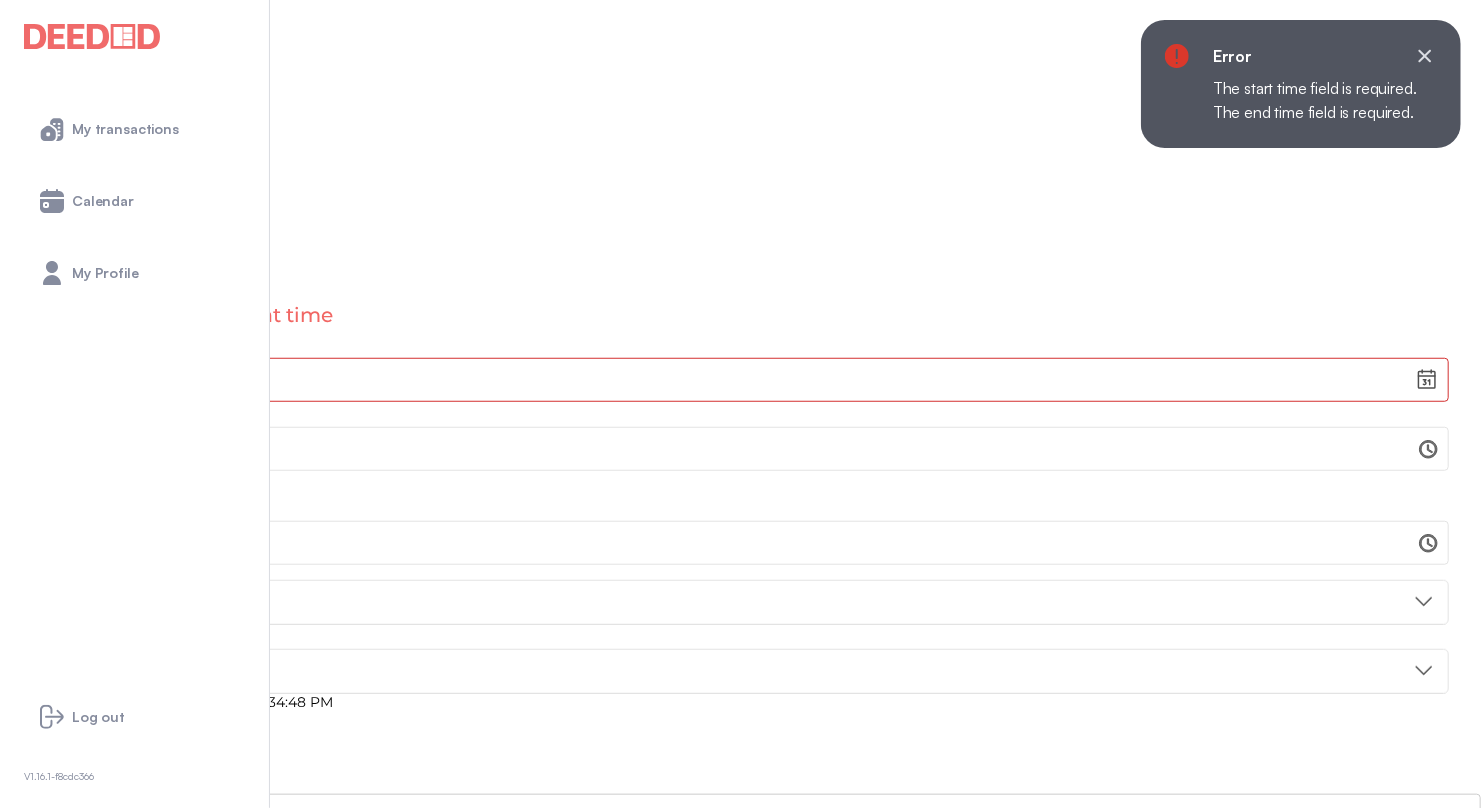 click at bounding box center (1425, 56) 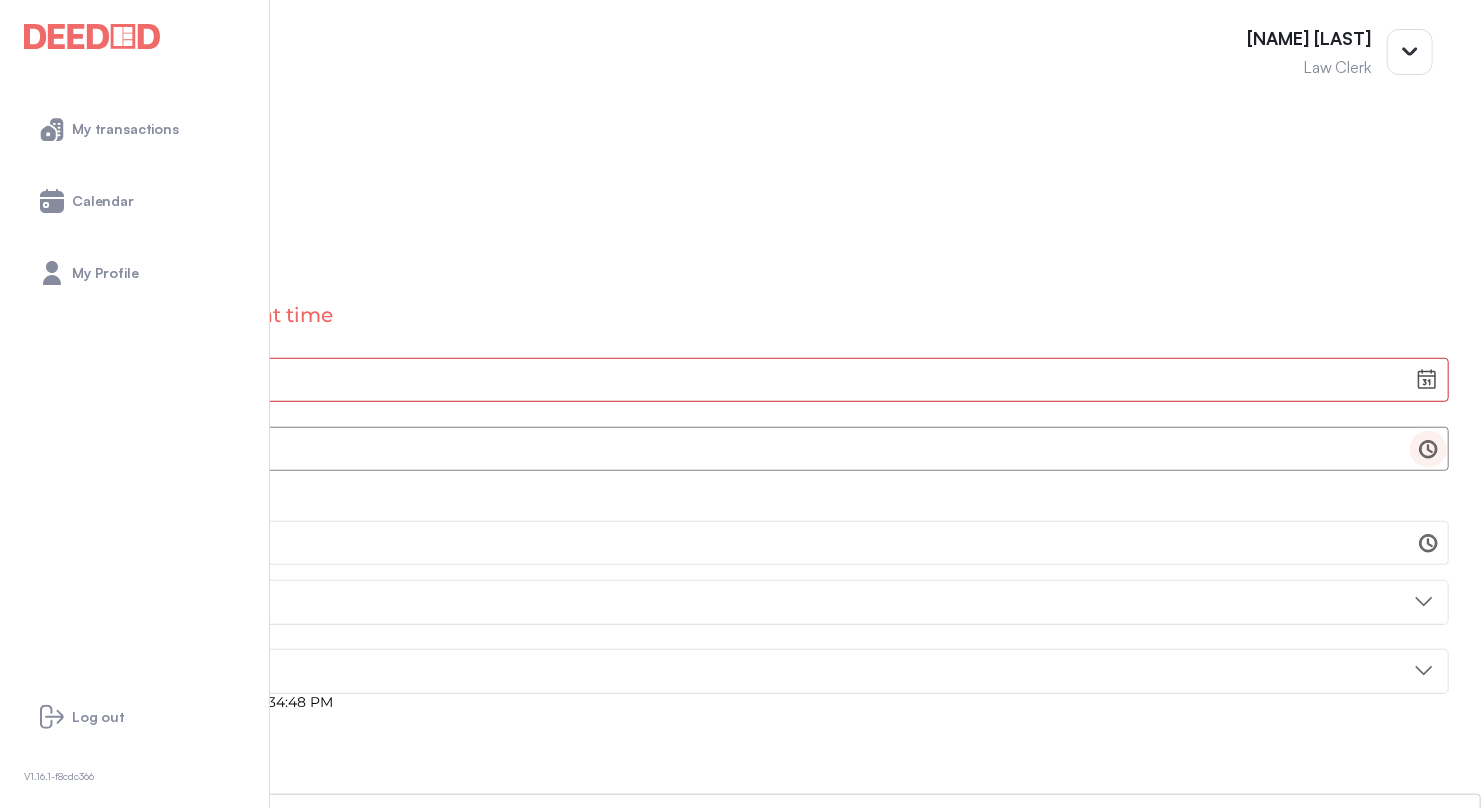 click at bounding box center [1428, 449] 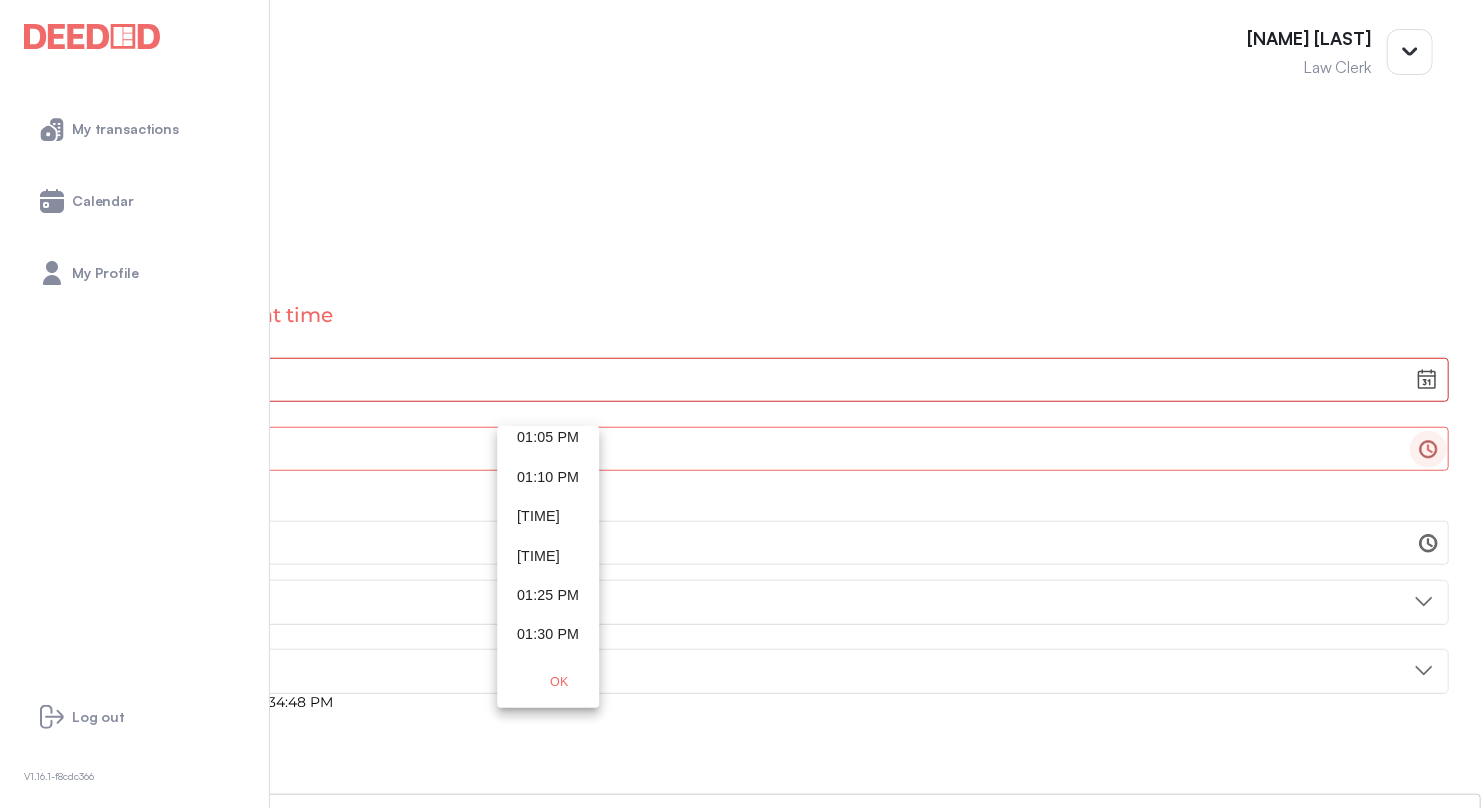 scroll, scrollTop: 7000, scrollLeft: 0, axis: vertical 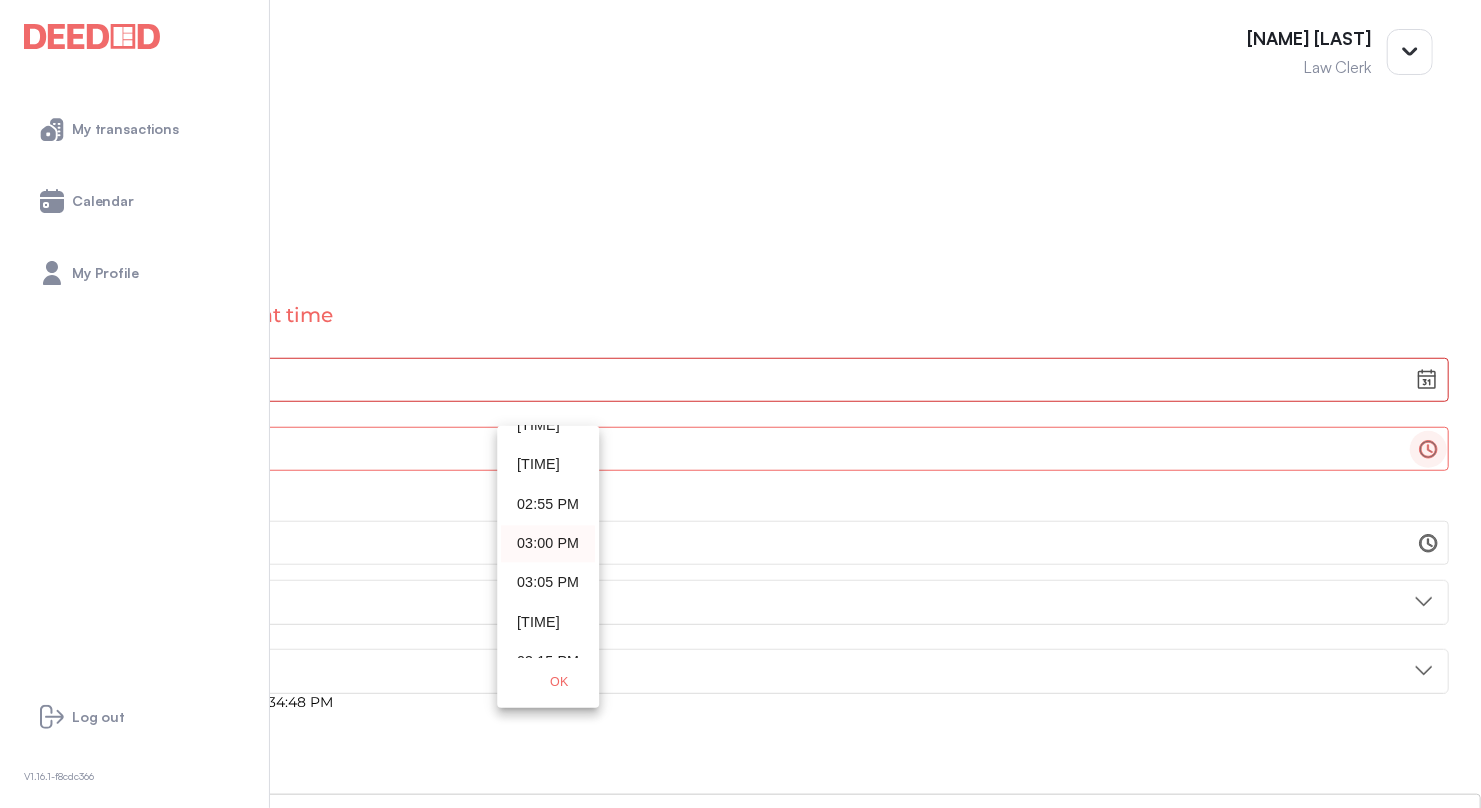 click on "03:00 PM" at bounding box center (548, 544) 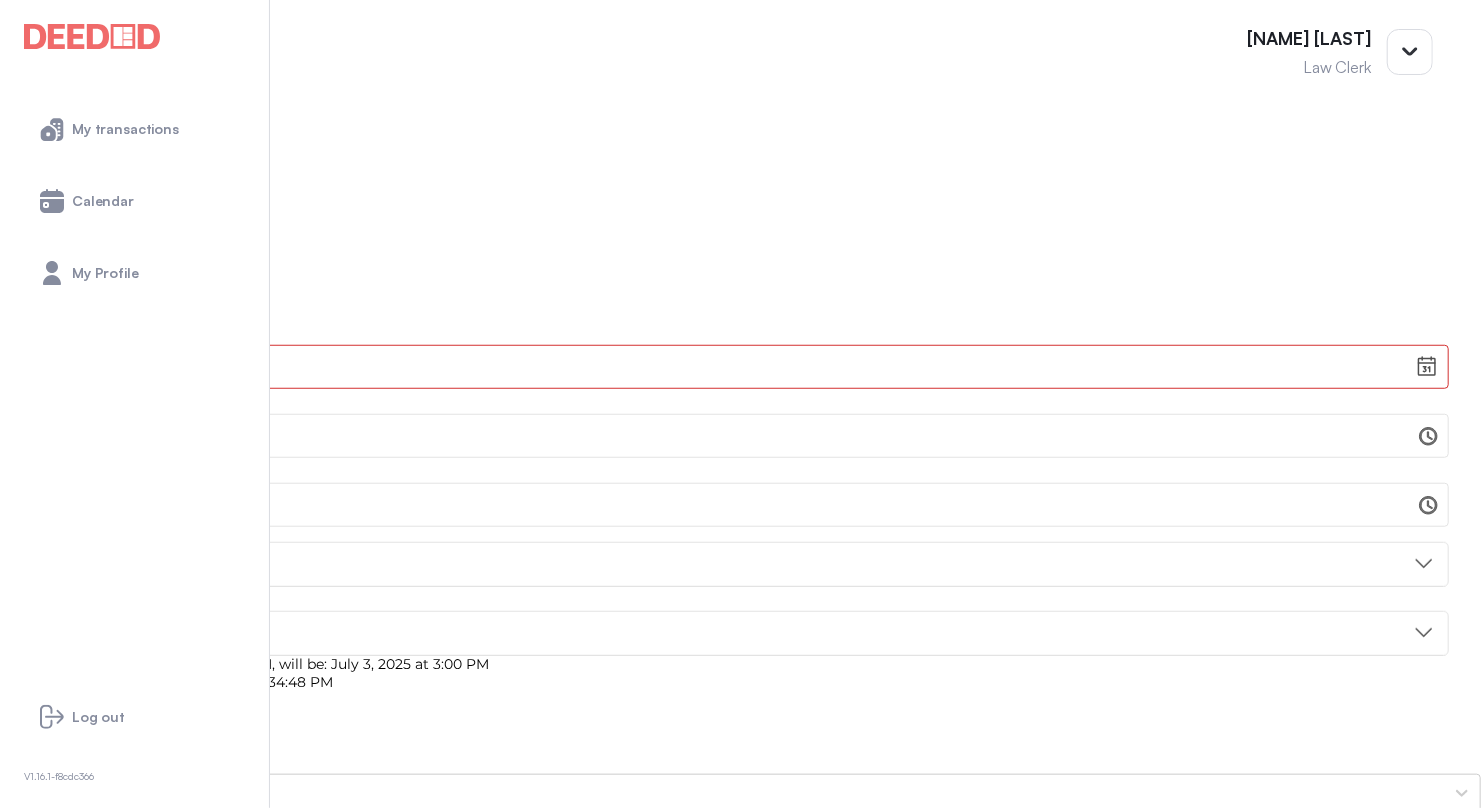 scroll, scrollTop: 7095, scrollLeft: 0, axis: vertical 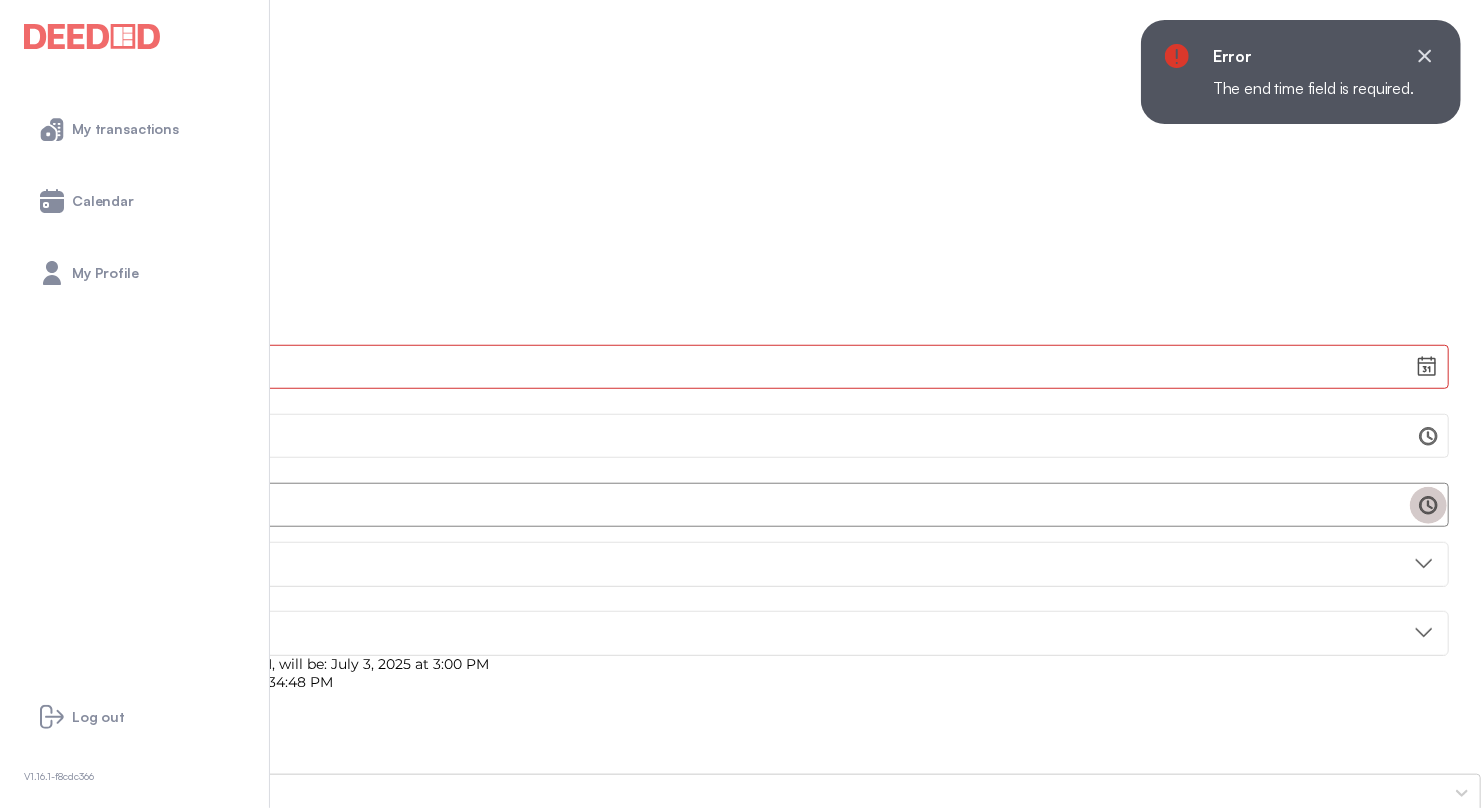 click at bounding box center (1428, 505) 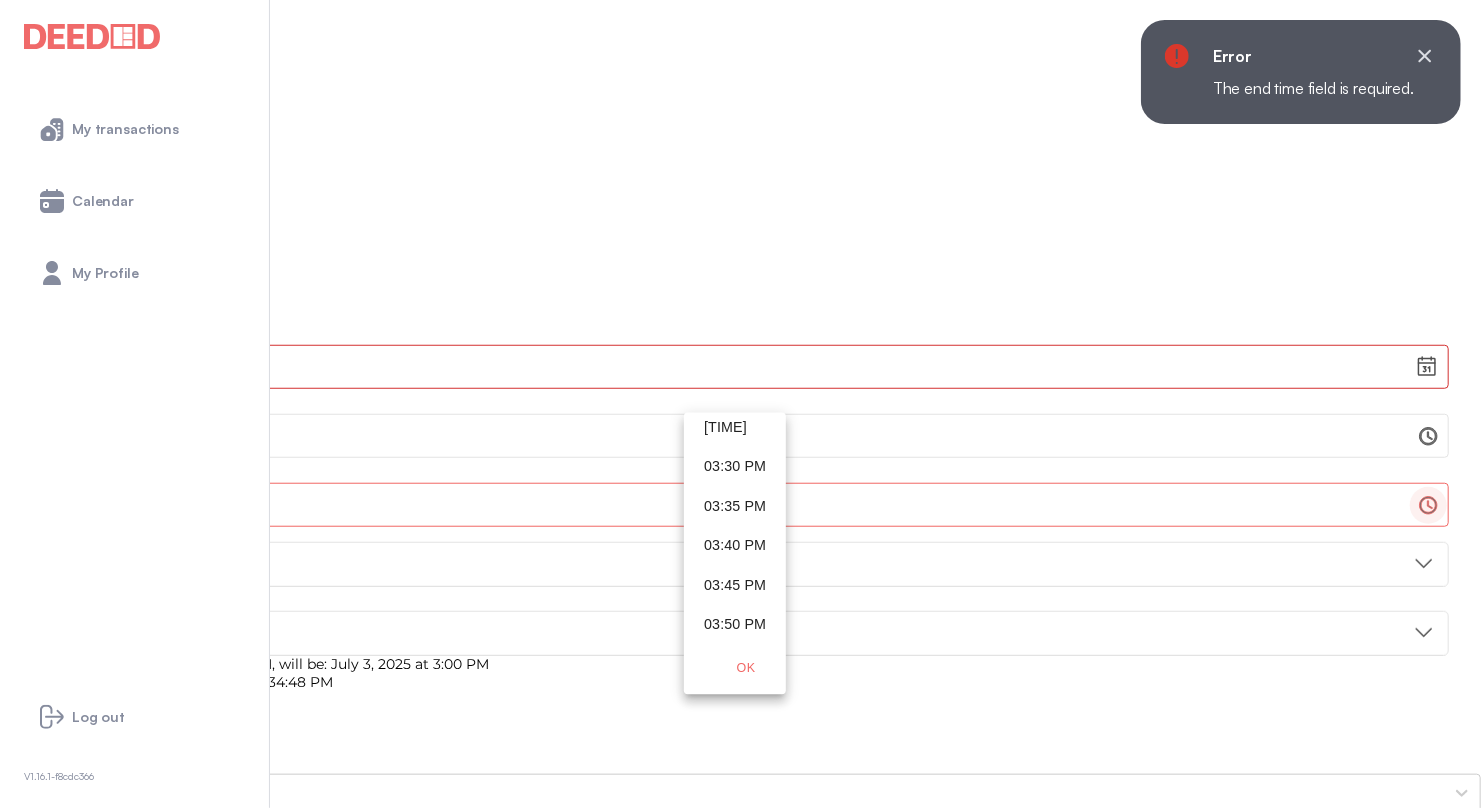 click on "03:30 PM" at bounding box center (735, 467) 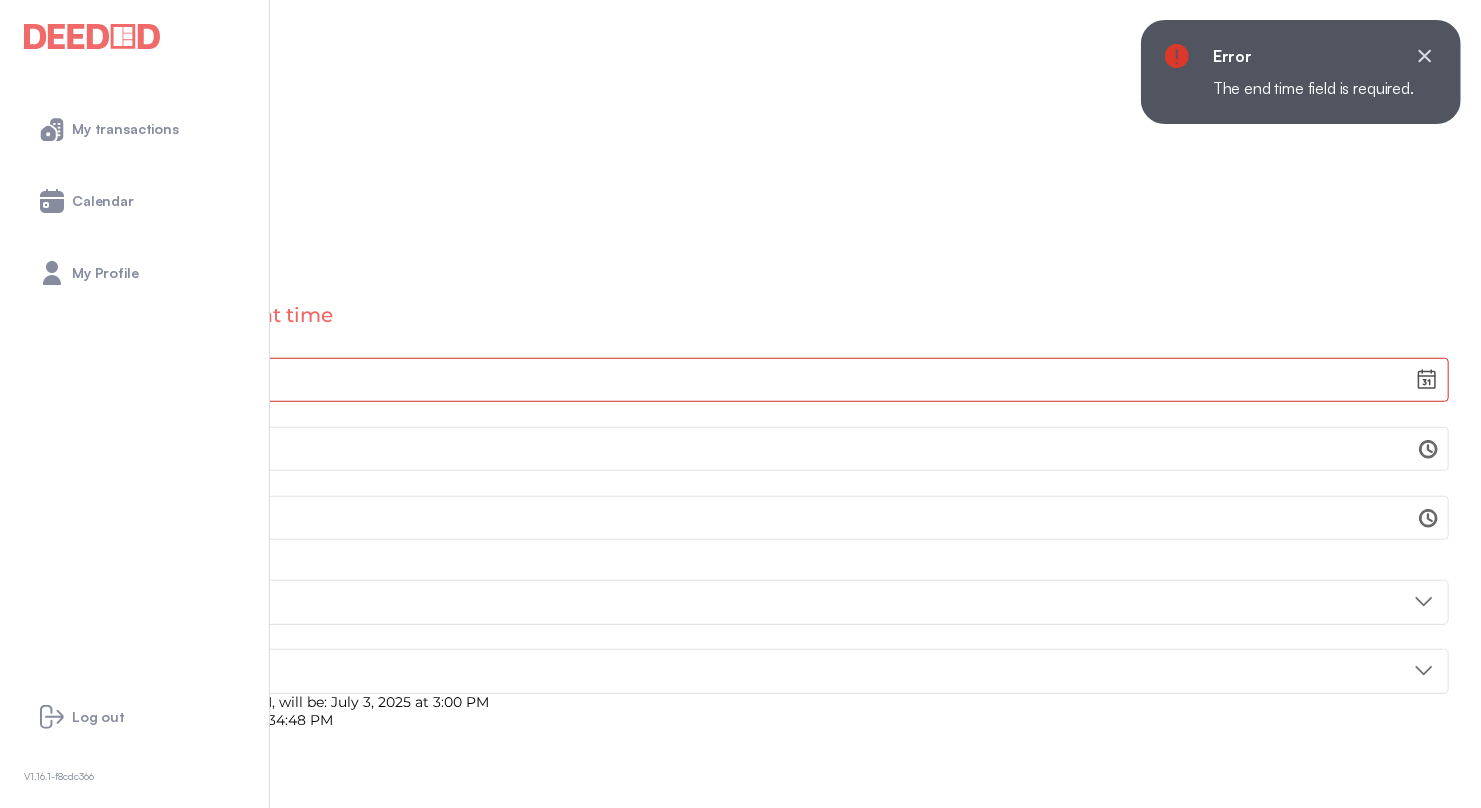 scroll, scrollTop: 7332, scrollLeft: 0, axis: vertical 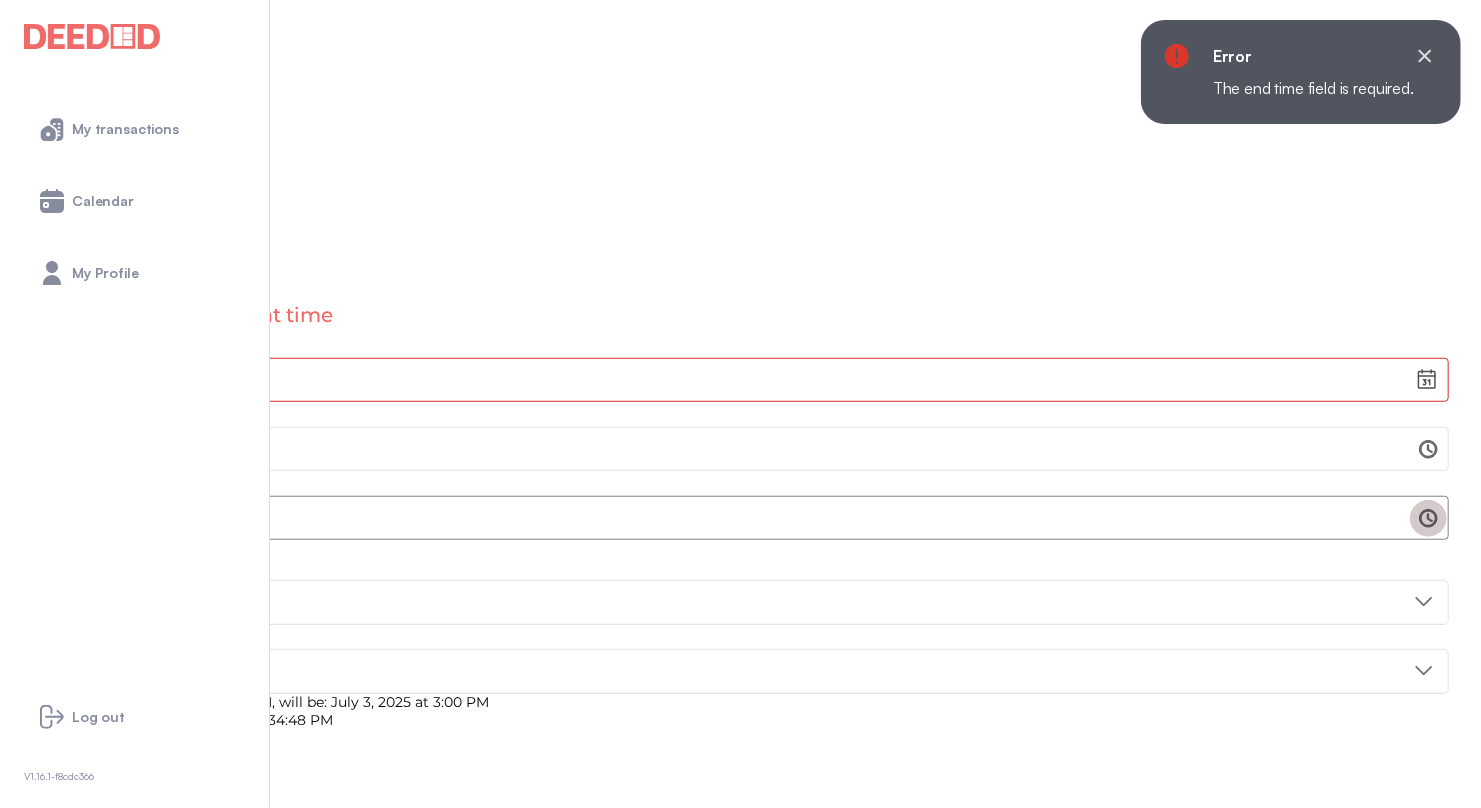 click at bounding box center (1428, 518) 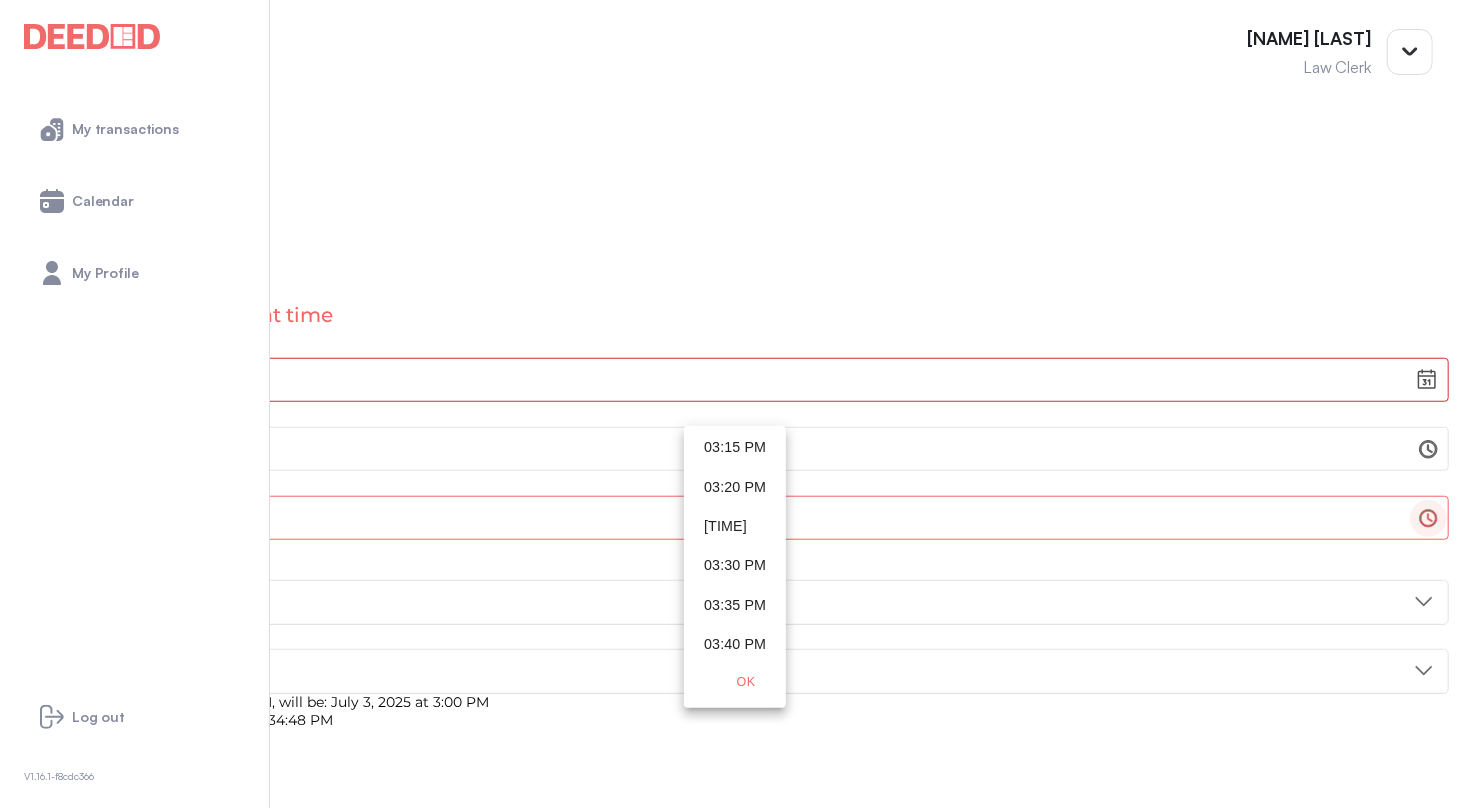 scroll, scrollTop: 7200, scrollLeft: 0, axis: vertical 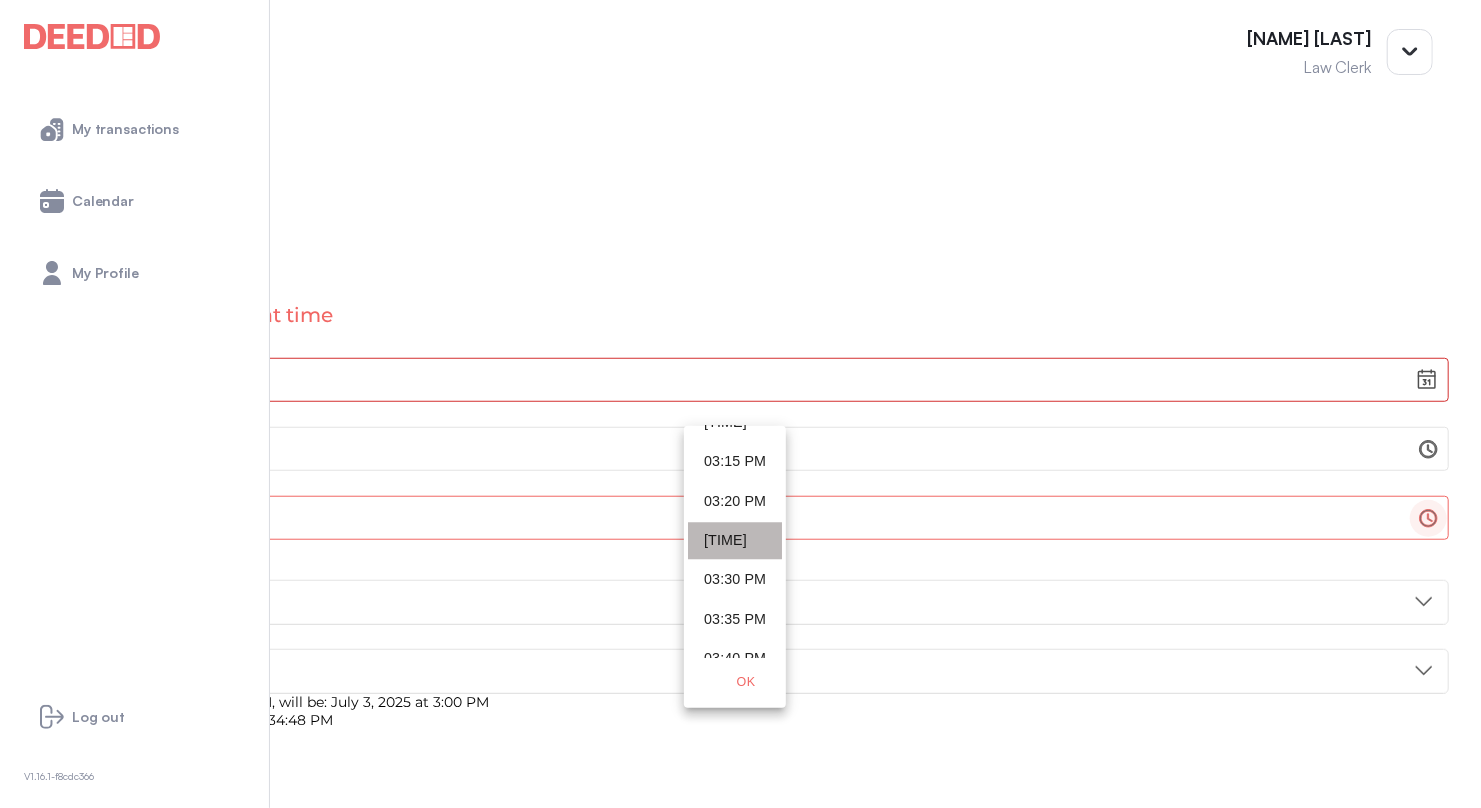 click on "[TIME]" at bounding box center (735, 541) 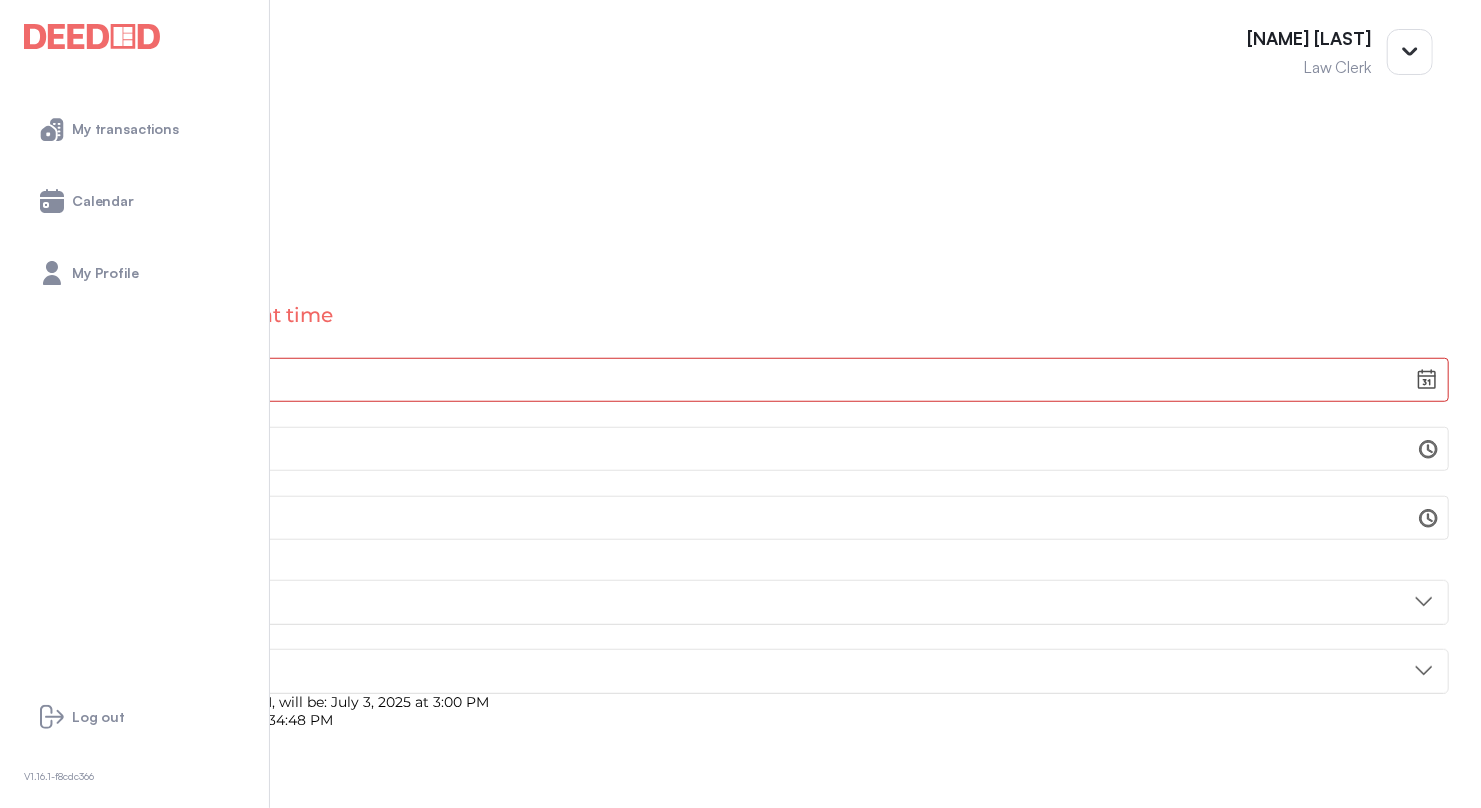 scroll, scrollTop: 7292, scrollLeft: 0, axis: vertical 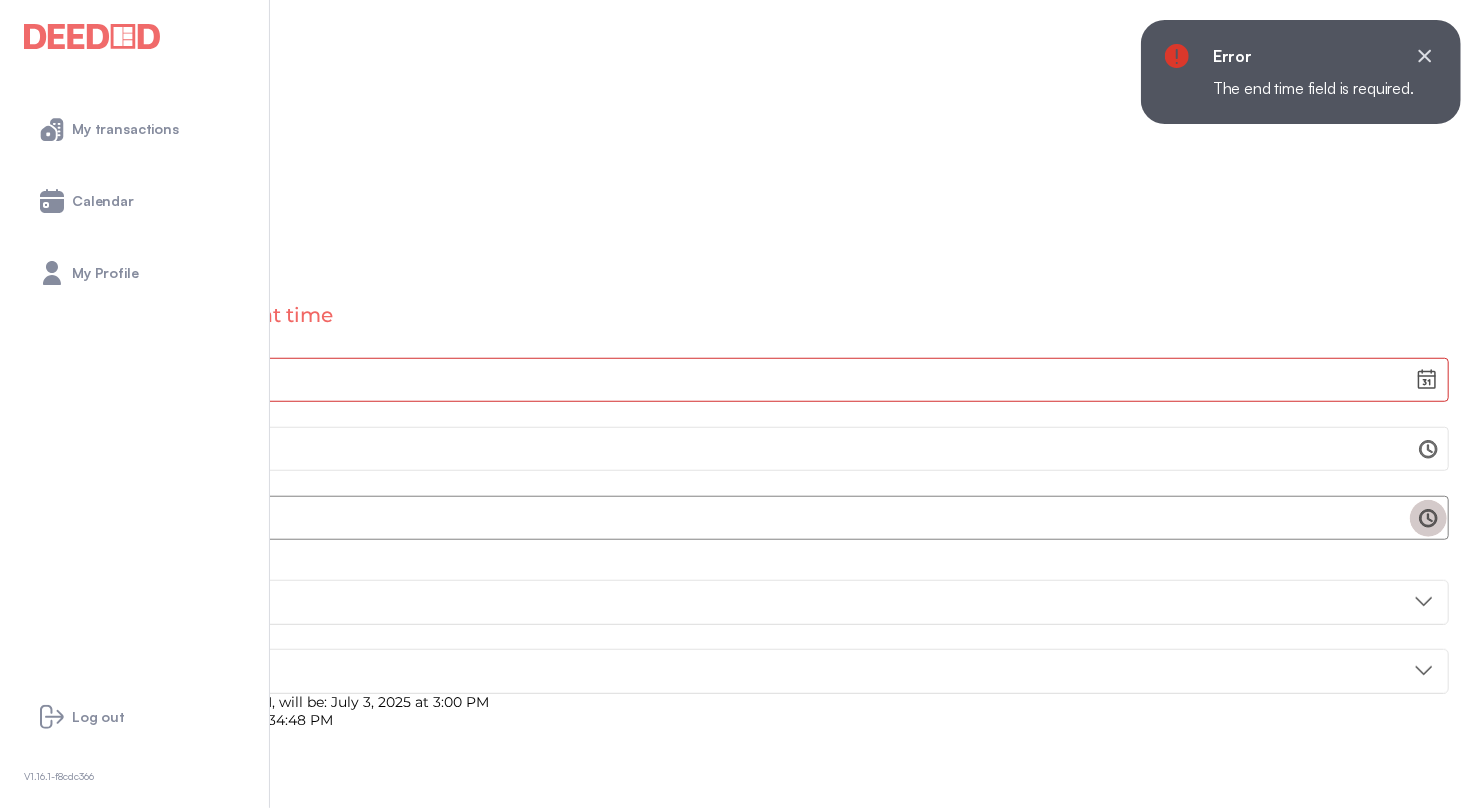 click at bounding box center (1428, 518) 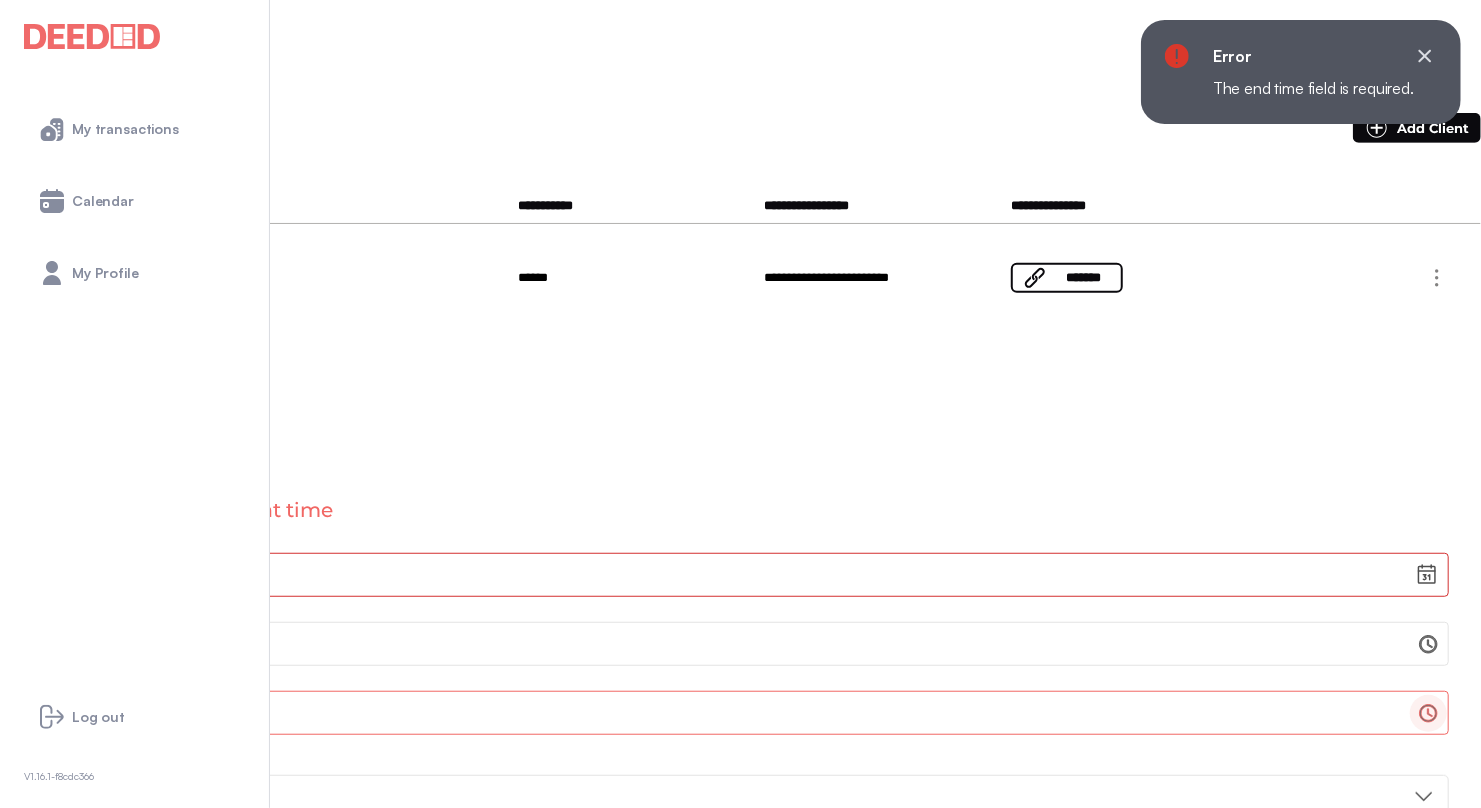 scroll, scrollTop: 500, scrollLeft: 0, axis: vertical 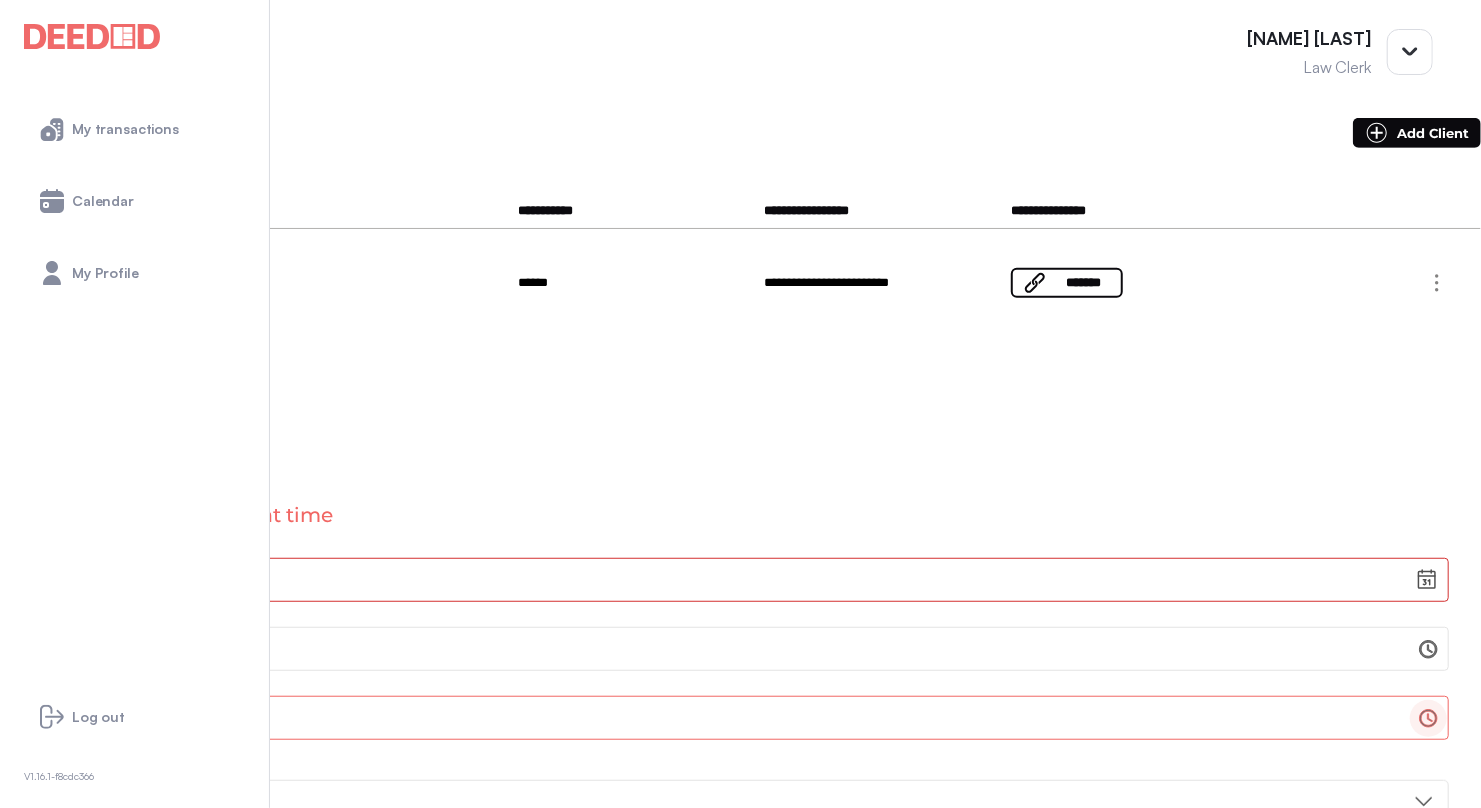 click on "03:15 PM" at bounding box center [735, 1460] 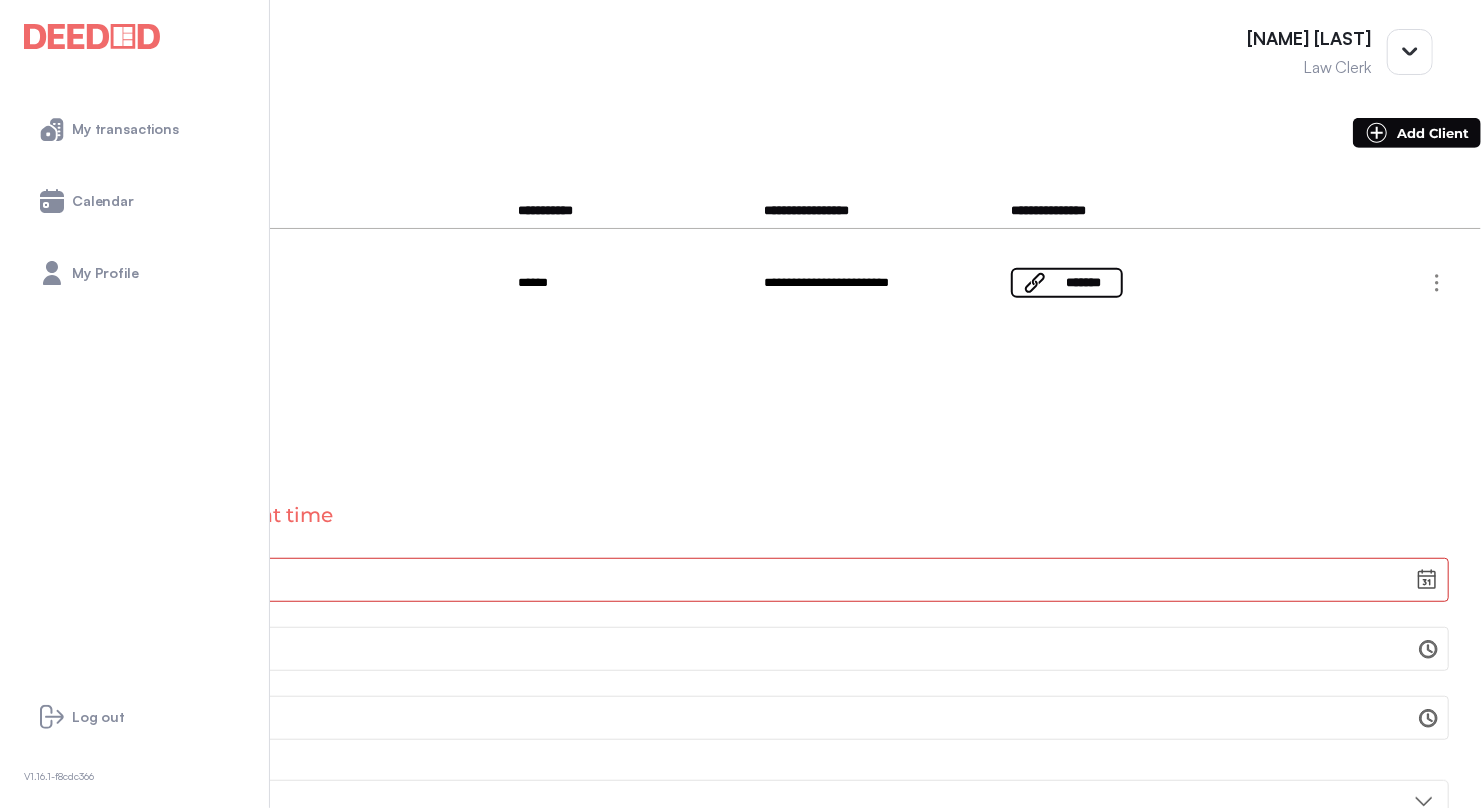 scroll, scrollTop: 7213, scrollLeft: 0, axis: vertical 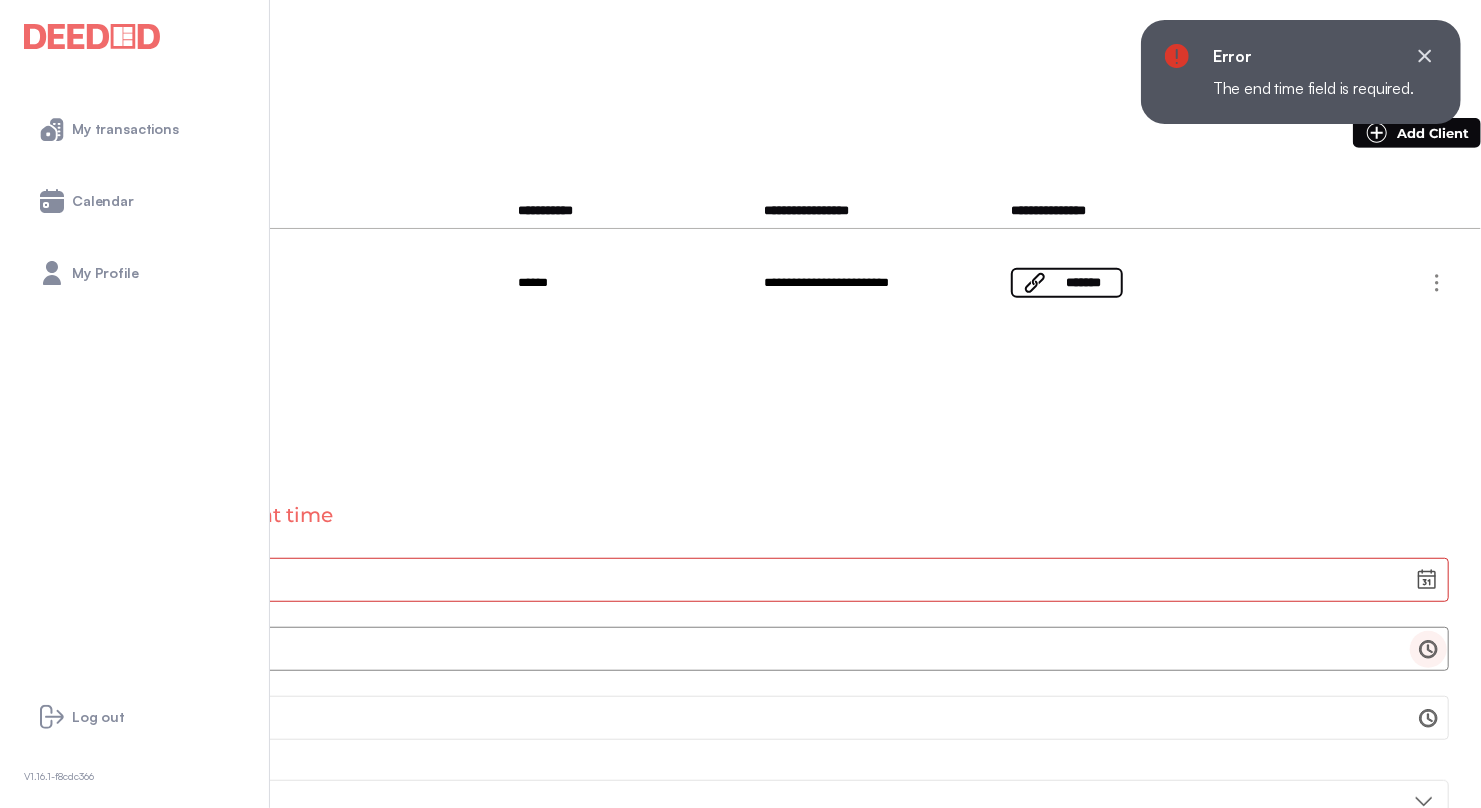 click at bounding box center (1428, 649) 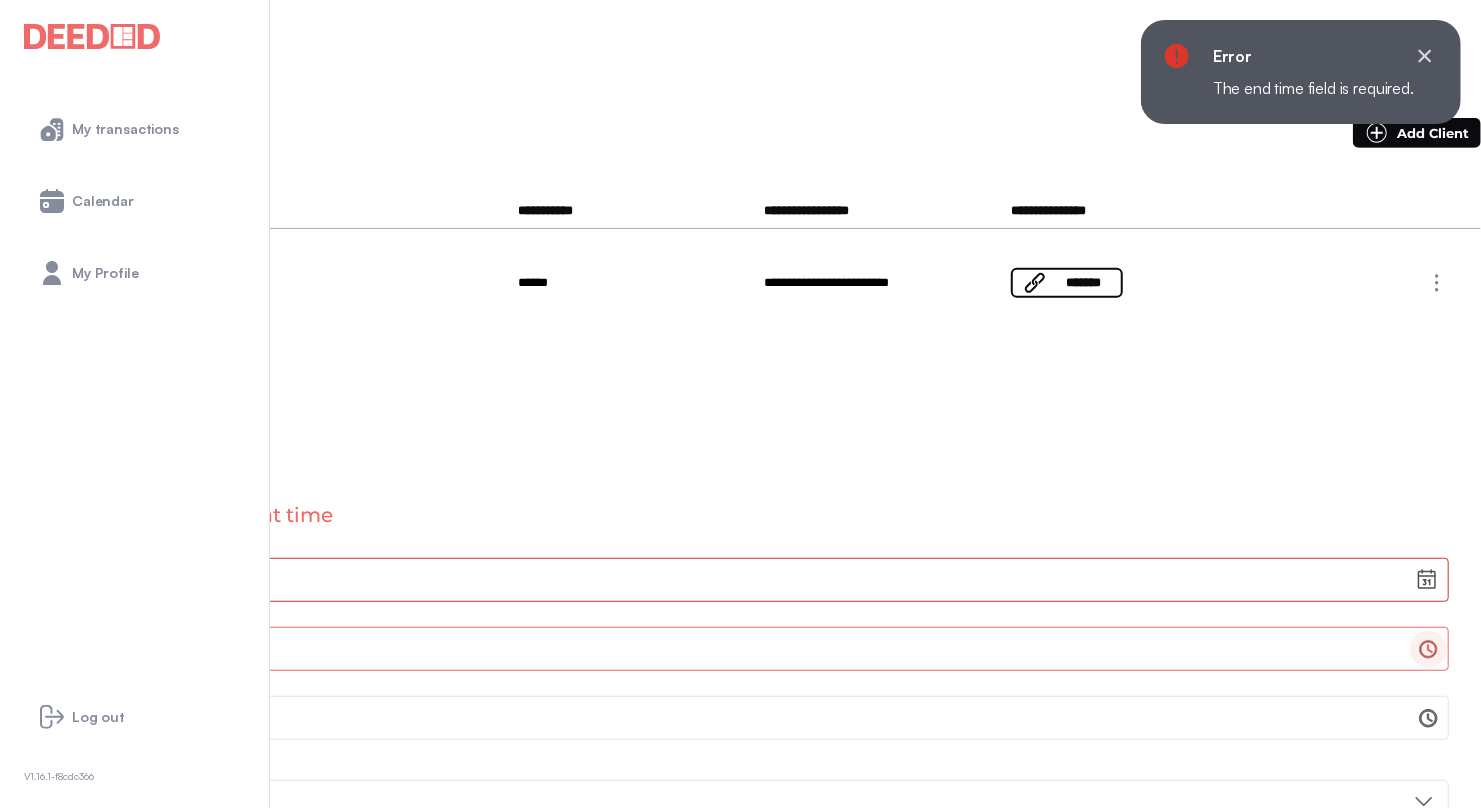scroll, scrollTop: 7495, scrollLeft: 0, axis: vertical 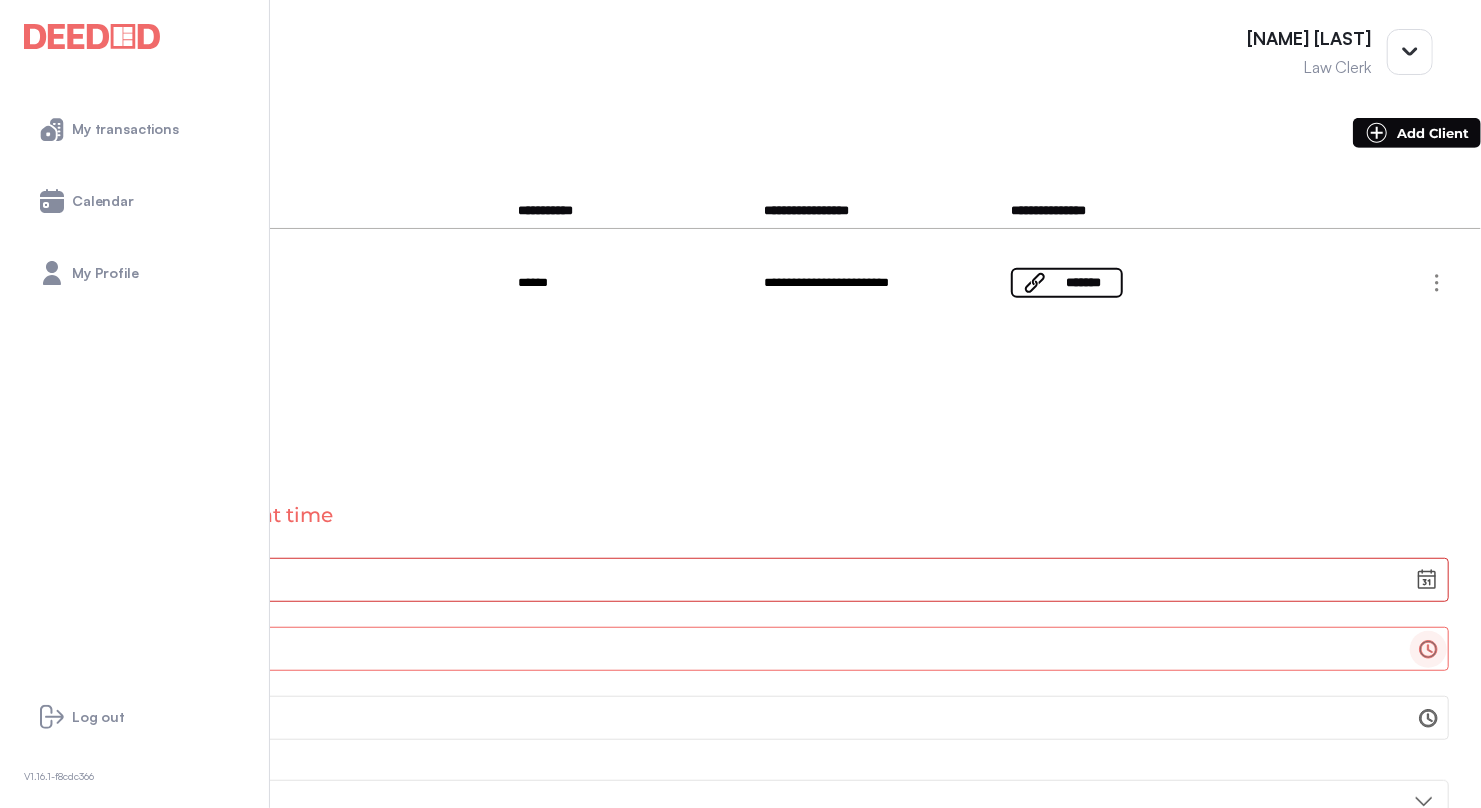 click on "04:00 PM" at bounding box center [548, 1520] 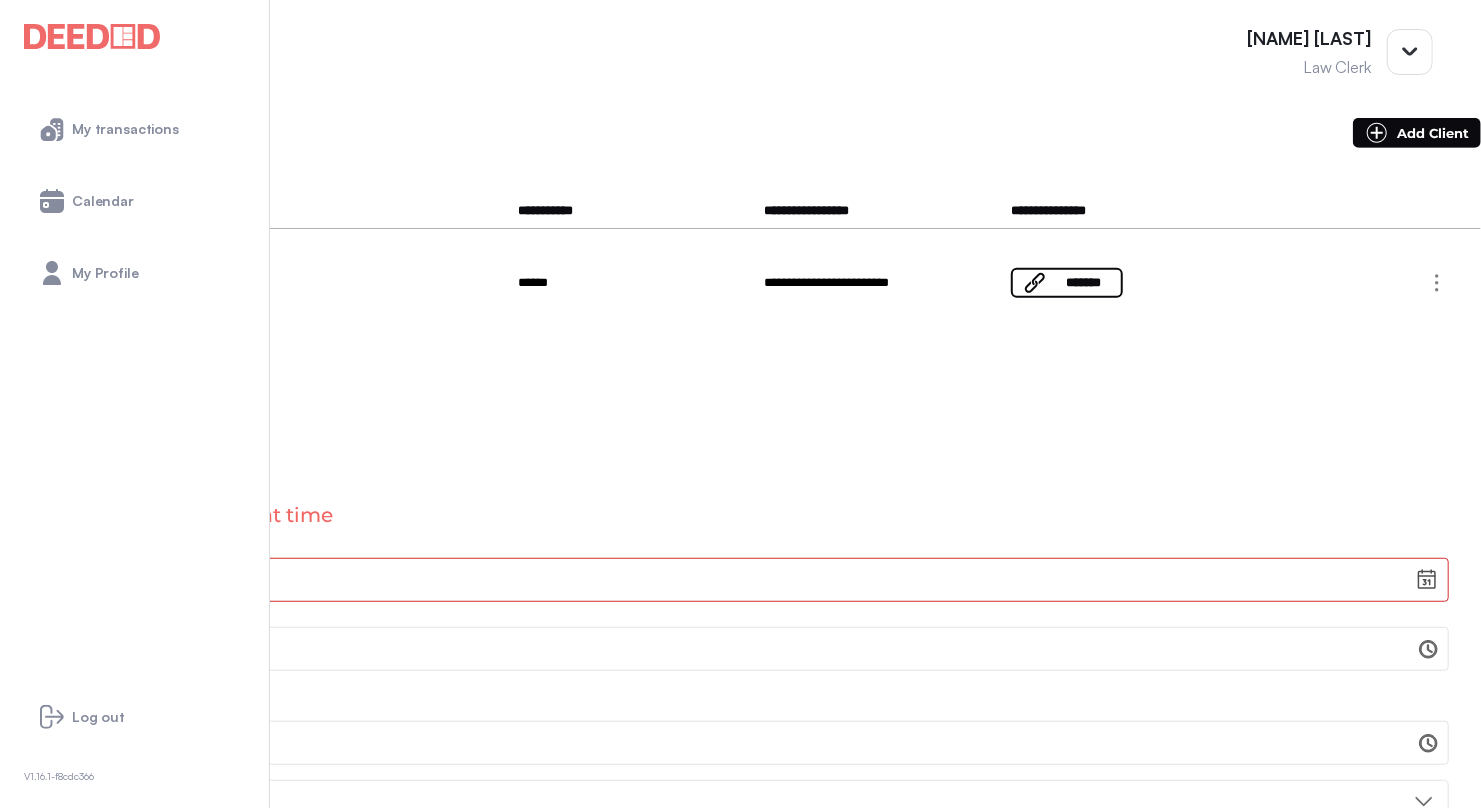 scroll, scrollTop: 0, scrollLeft: 0, axis: both 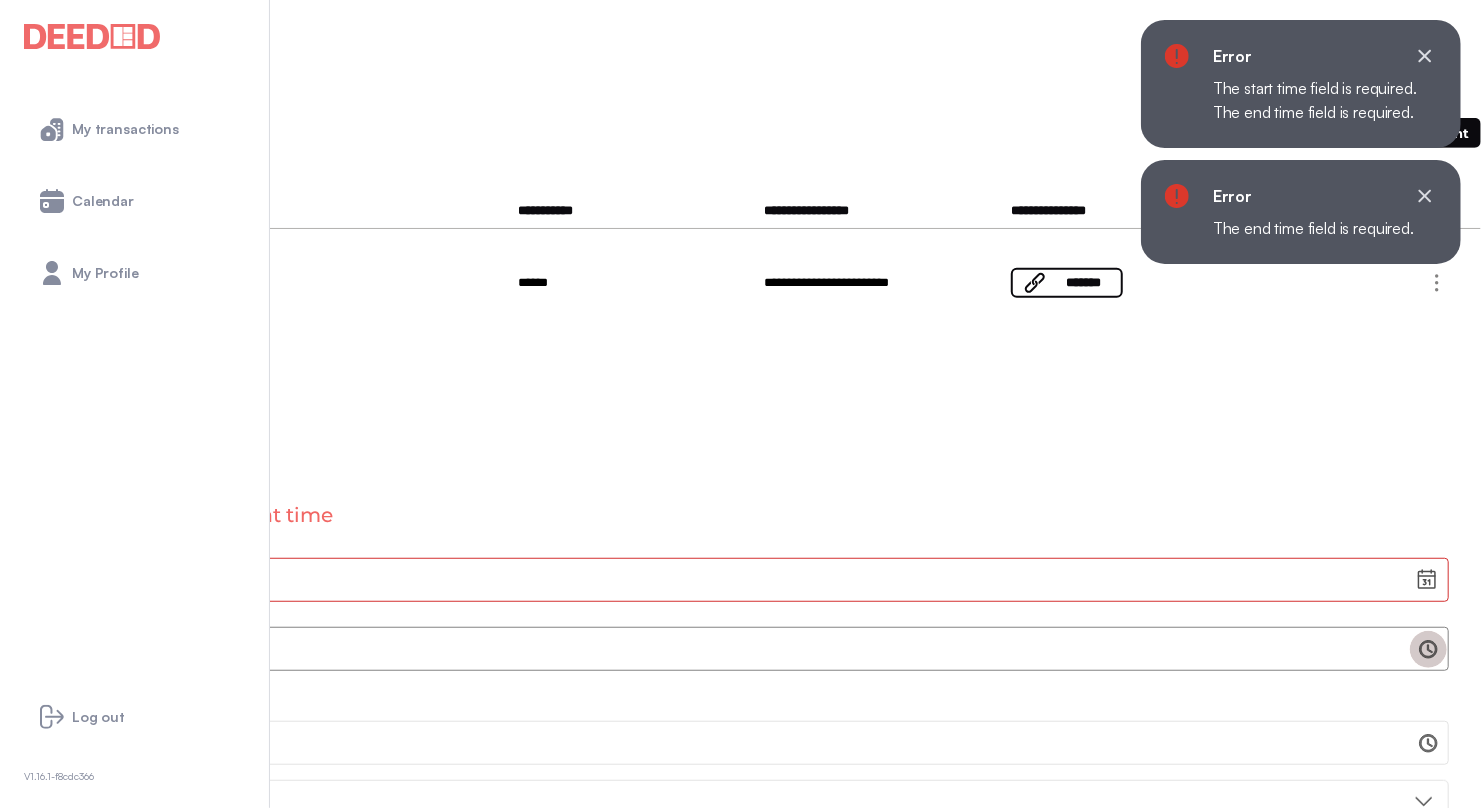click at bounding box center (1428, 649) 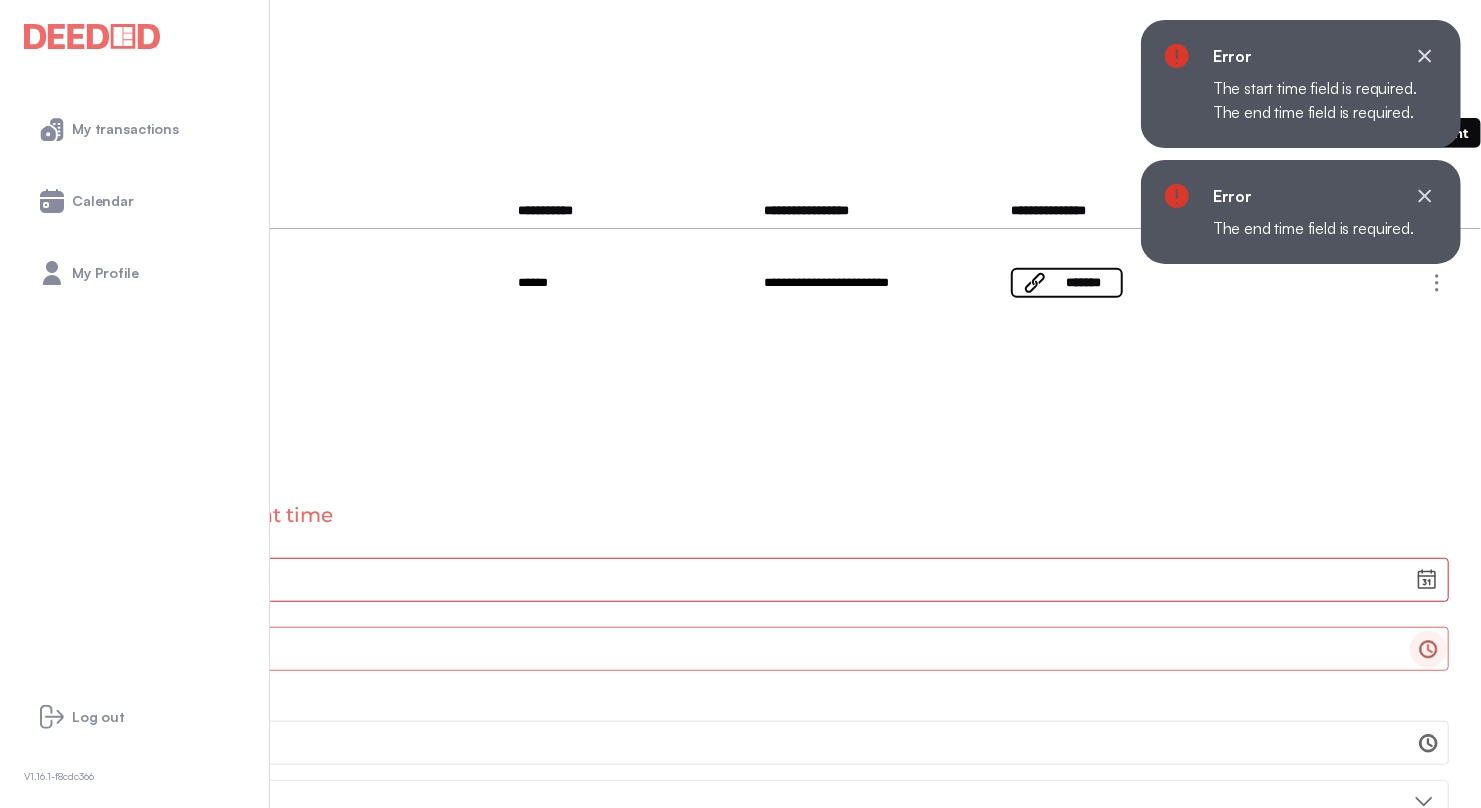 click on "04:30 PM" at bounding box center (548, 1574) 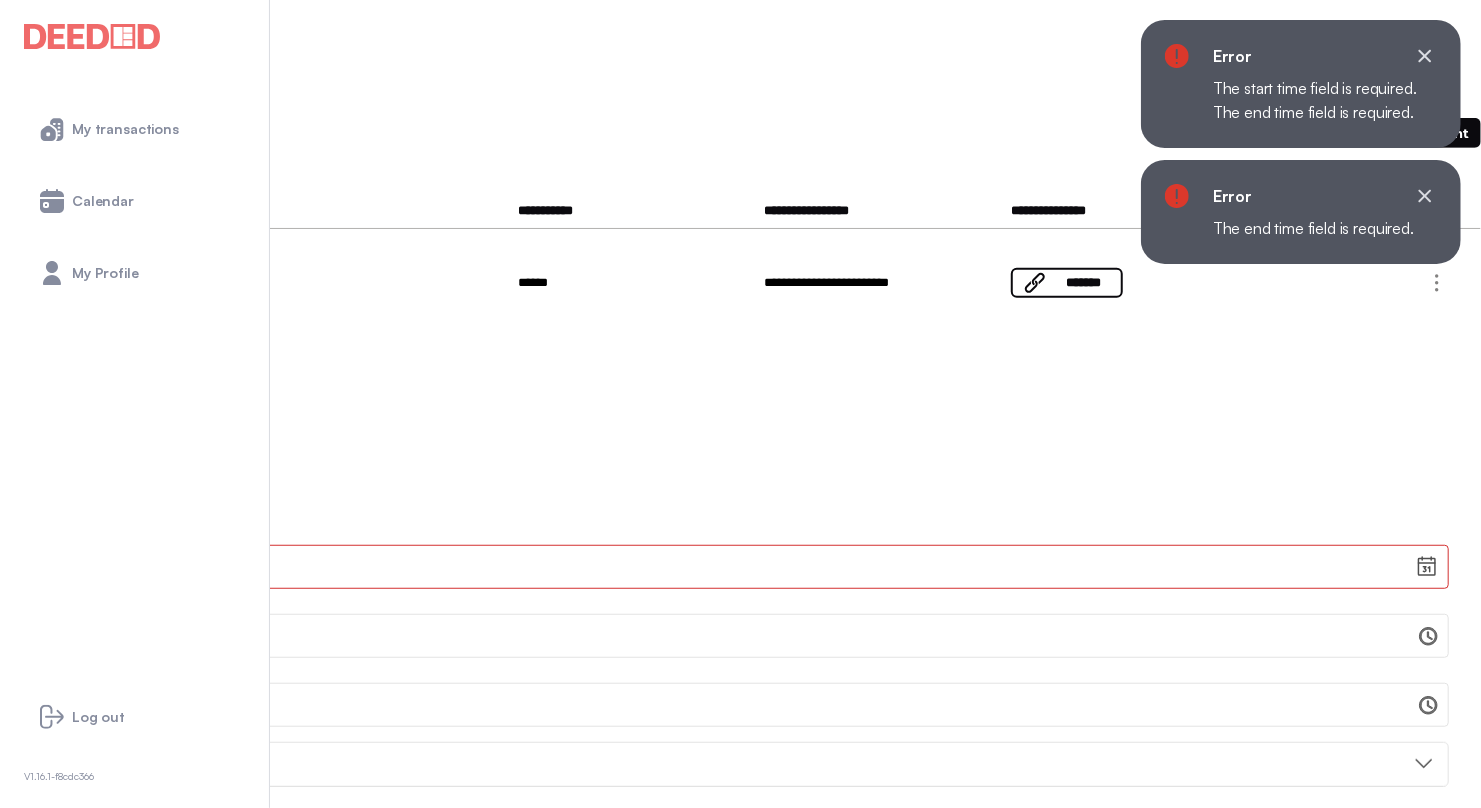 scroll, scrollTop: 7805, scrollLeft: 0, axis: vertical 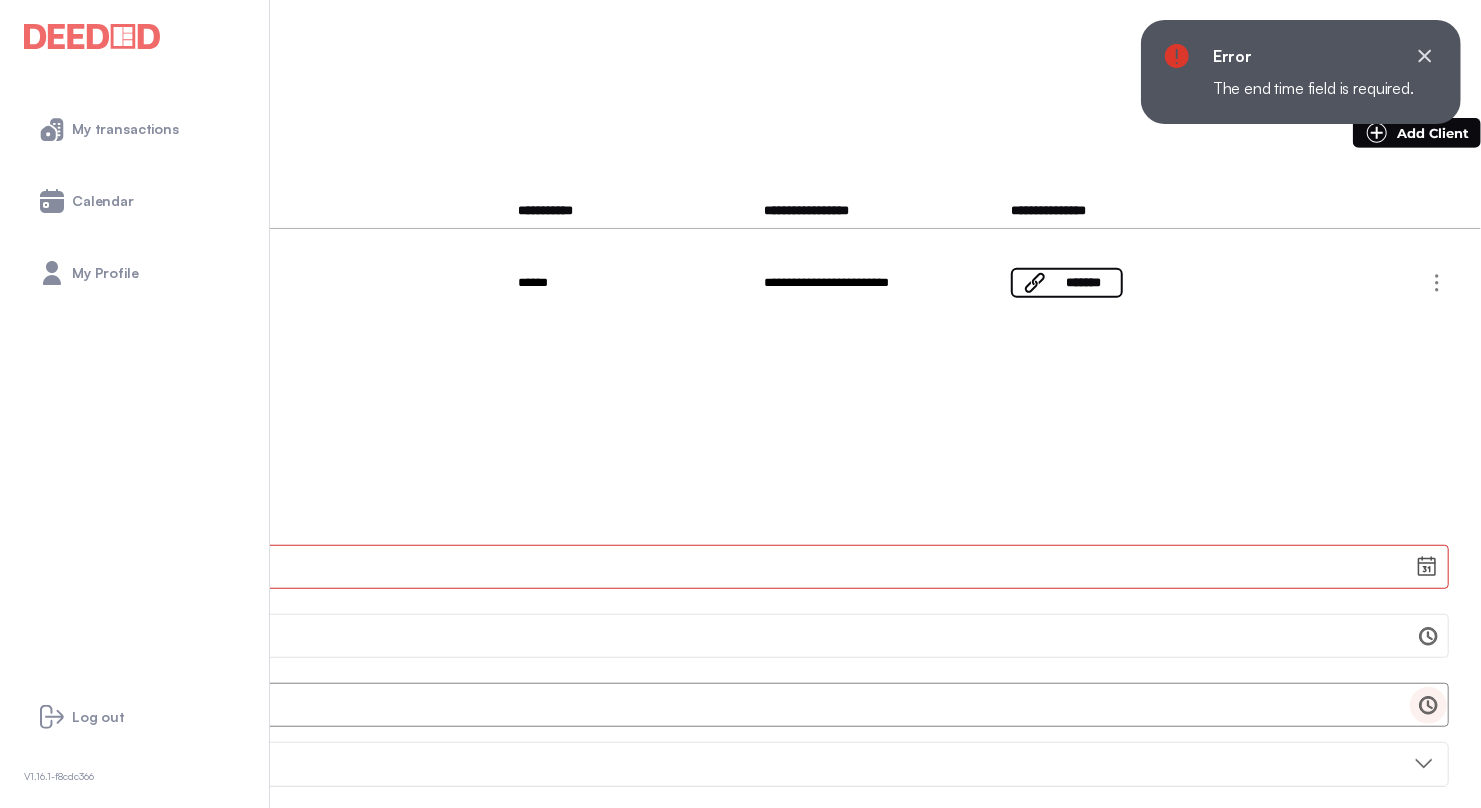 click at bounding box center (1428, 705) 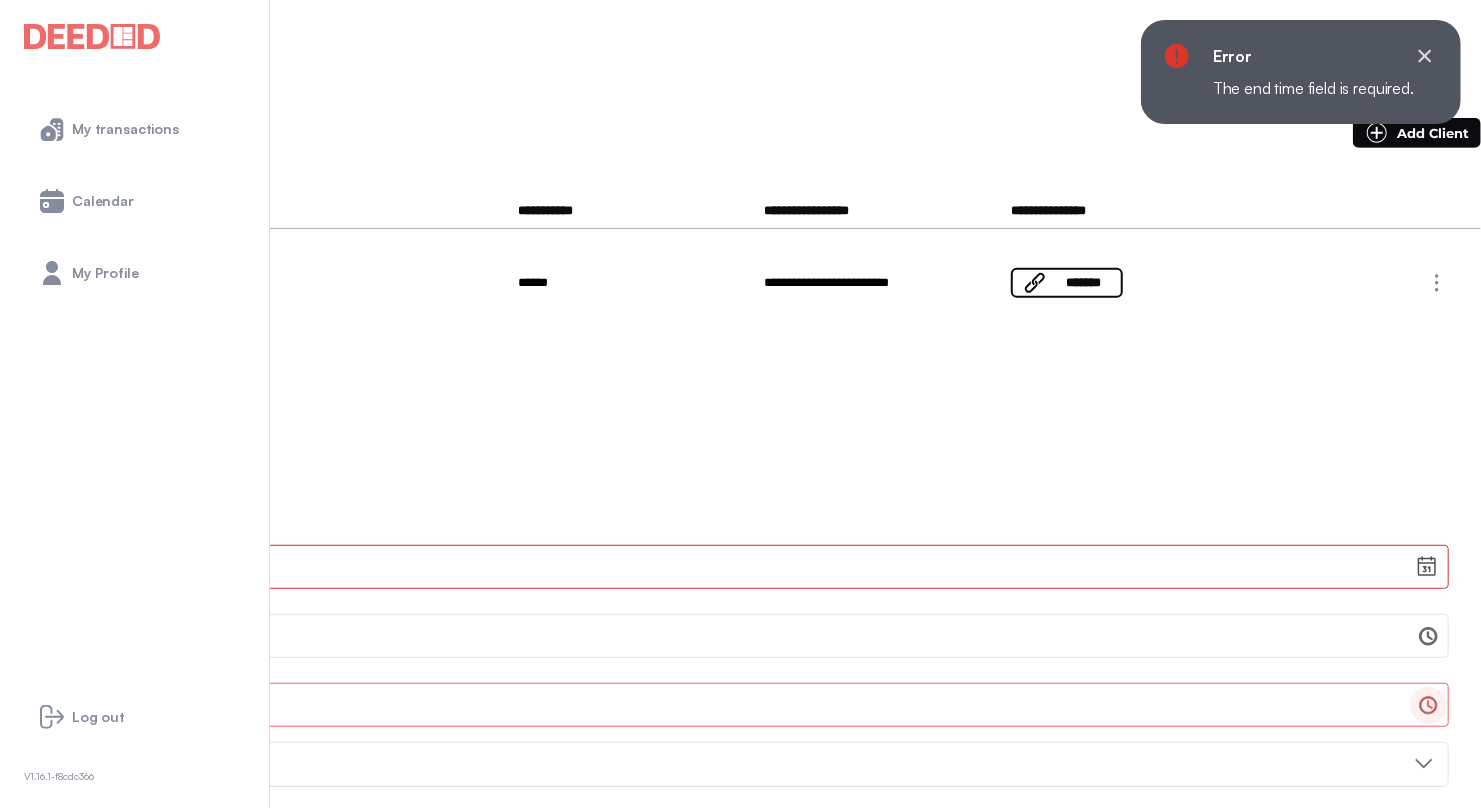 scroll, scrollTop: 8000, scrollLeft: 0, axis: vertical 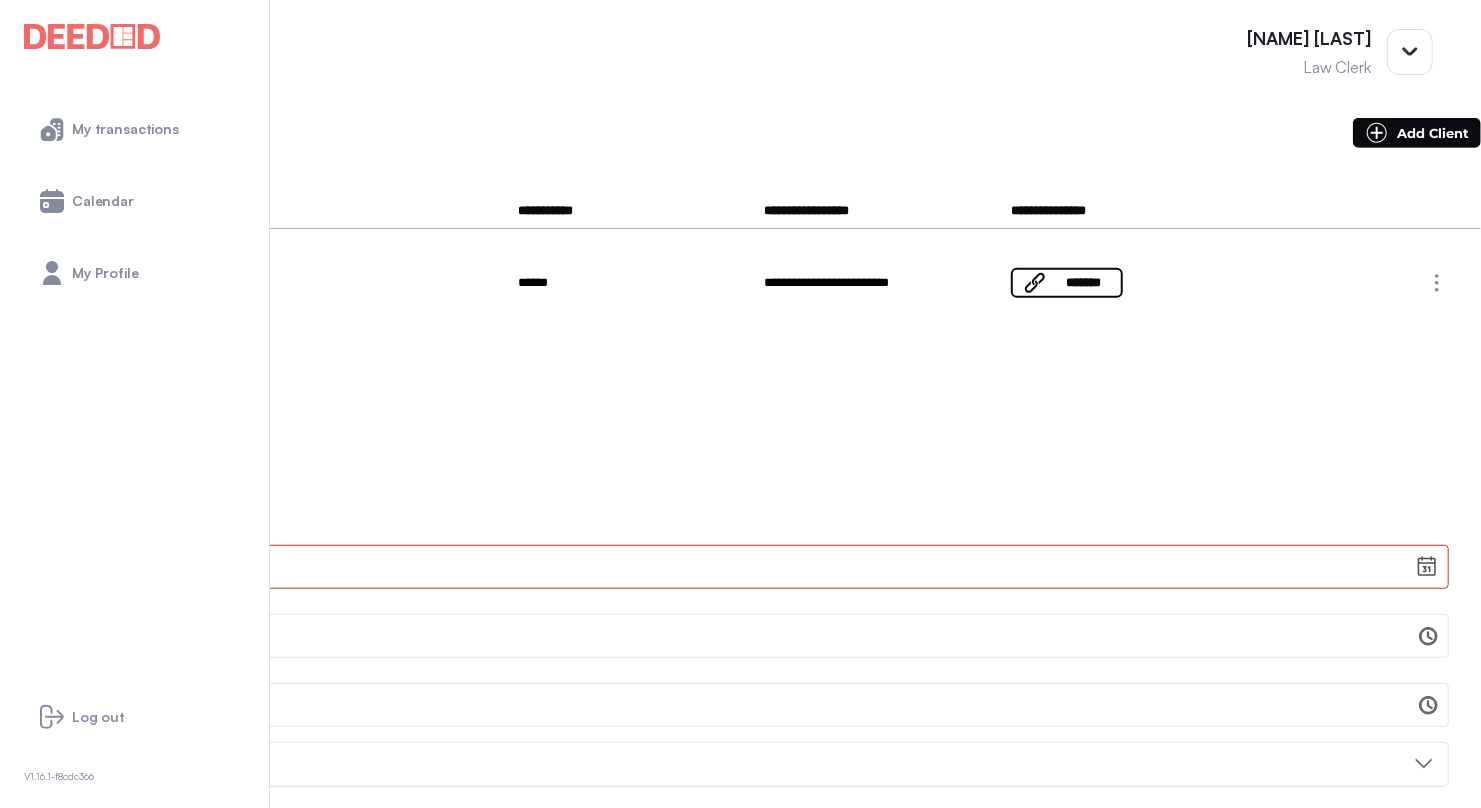 click on "**********" at bounding box center [740, 1695] 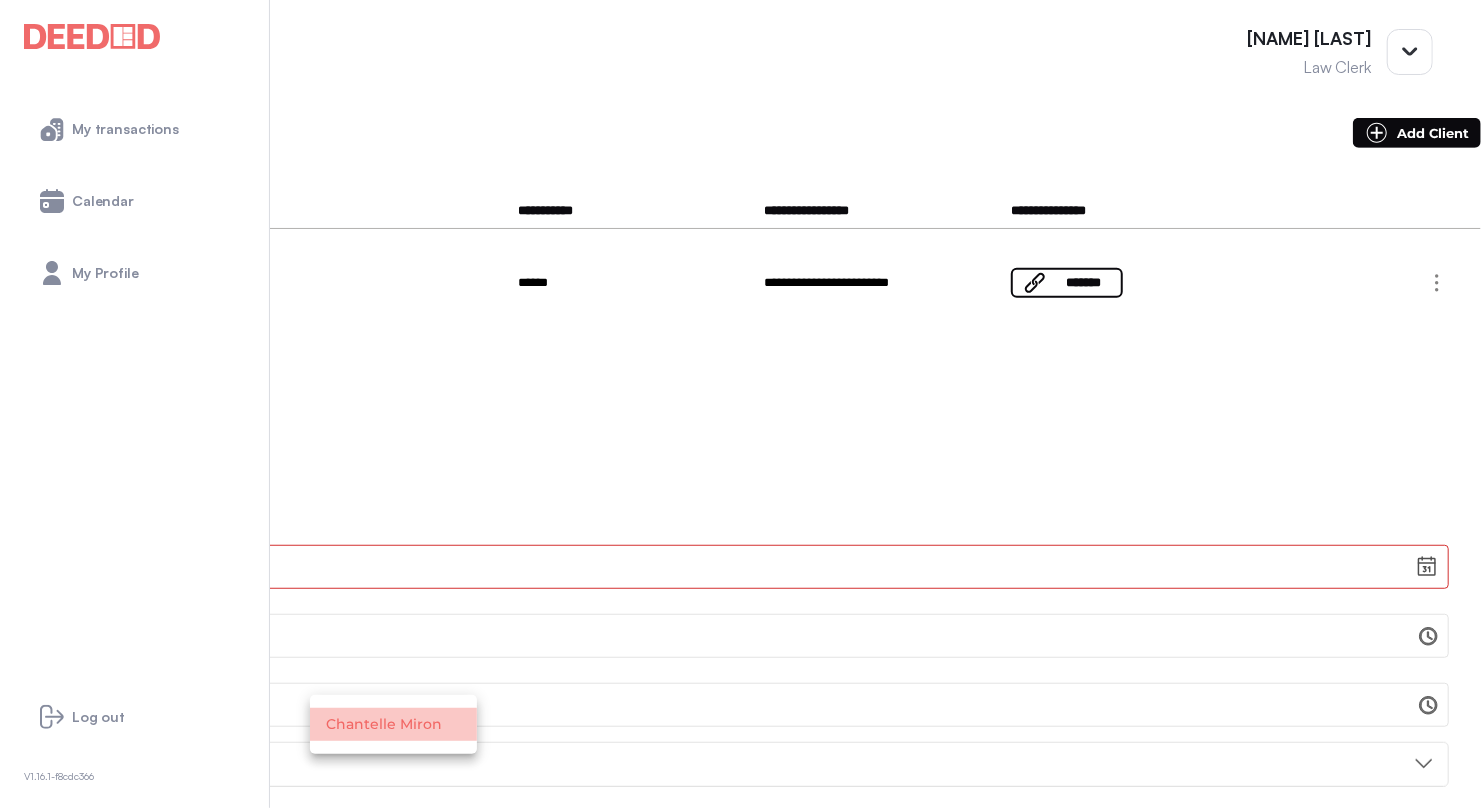 click on "Chantelle Miron" at bounding box center [393, 724] 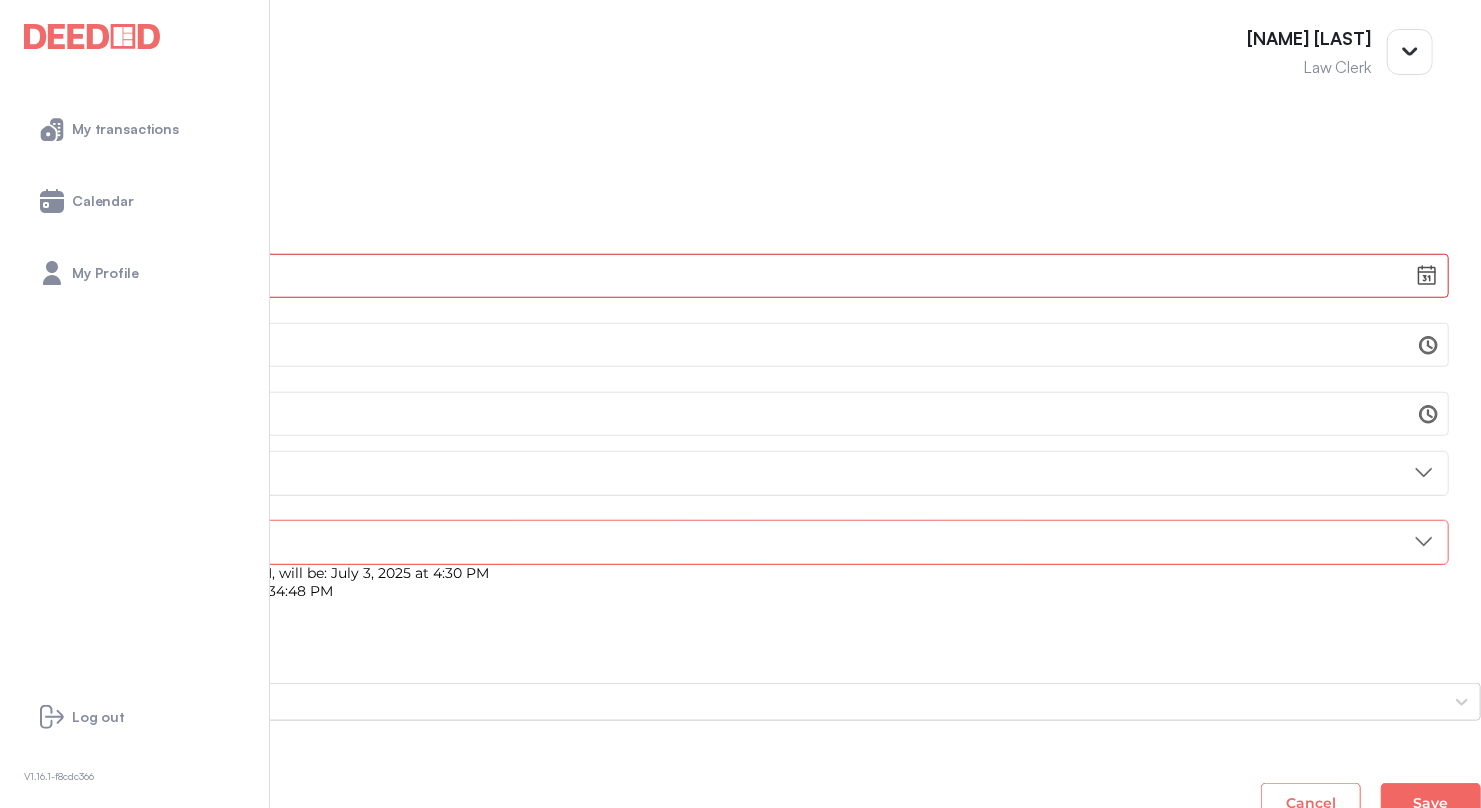 scroll, scrollTop: 800, scrollLeft: 0, axis: vertical 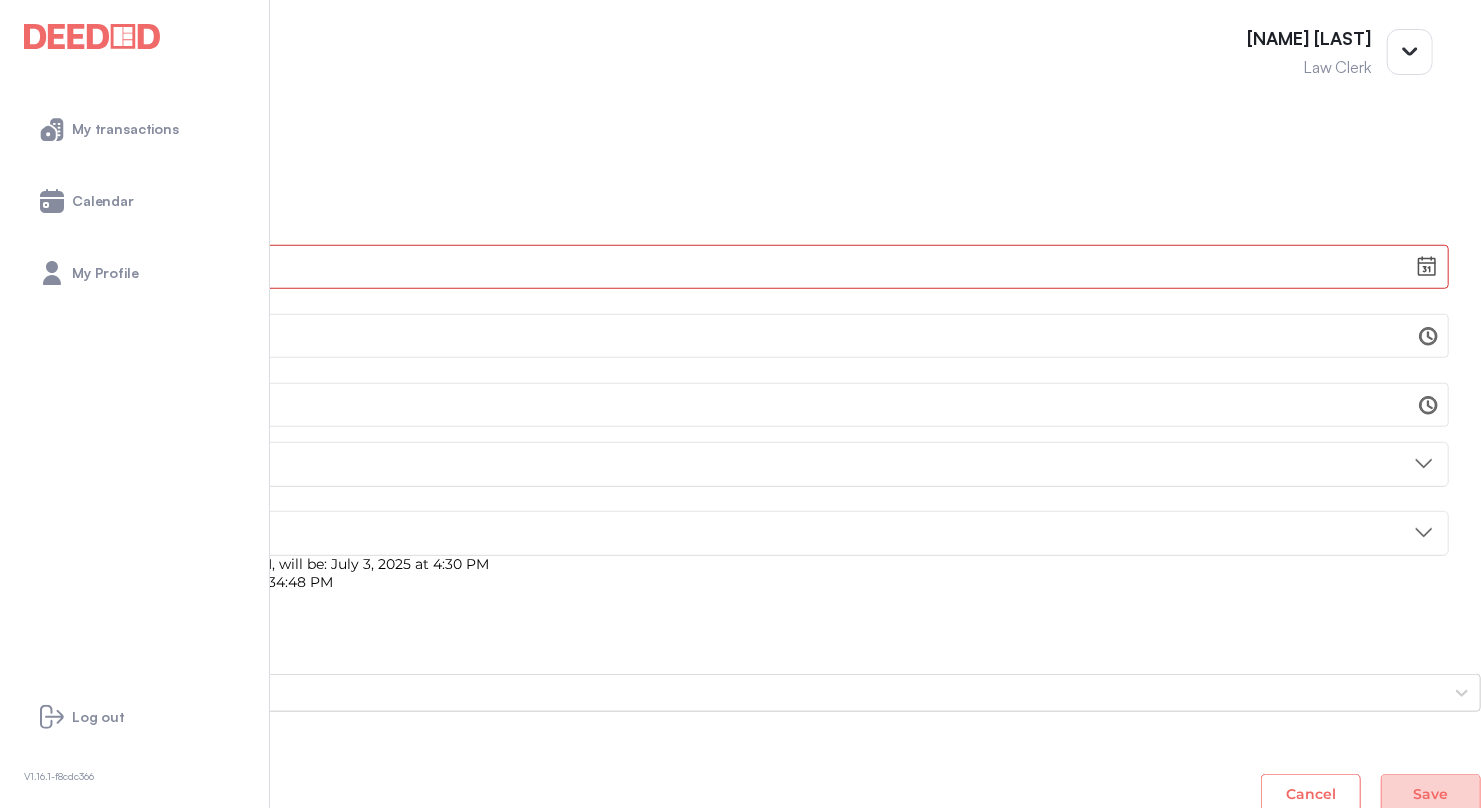 click on "Save" at bounding box center (1431, 794) 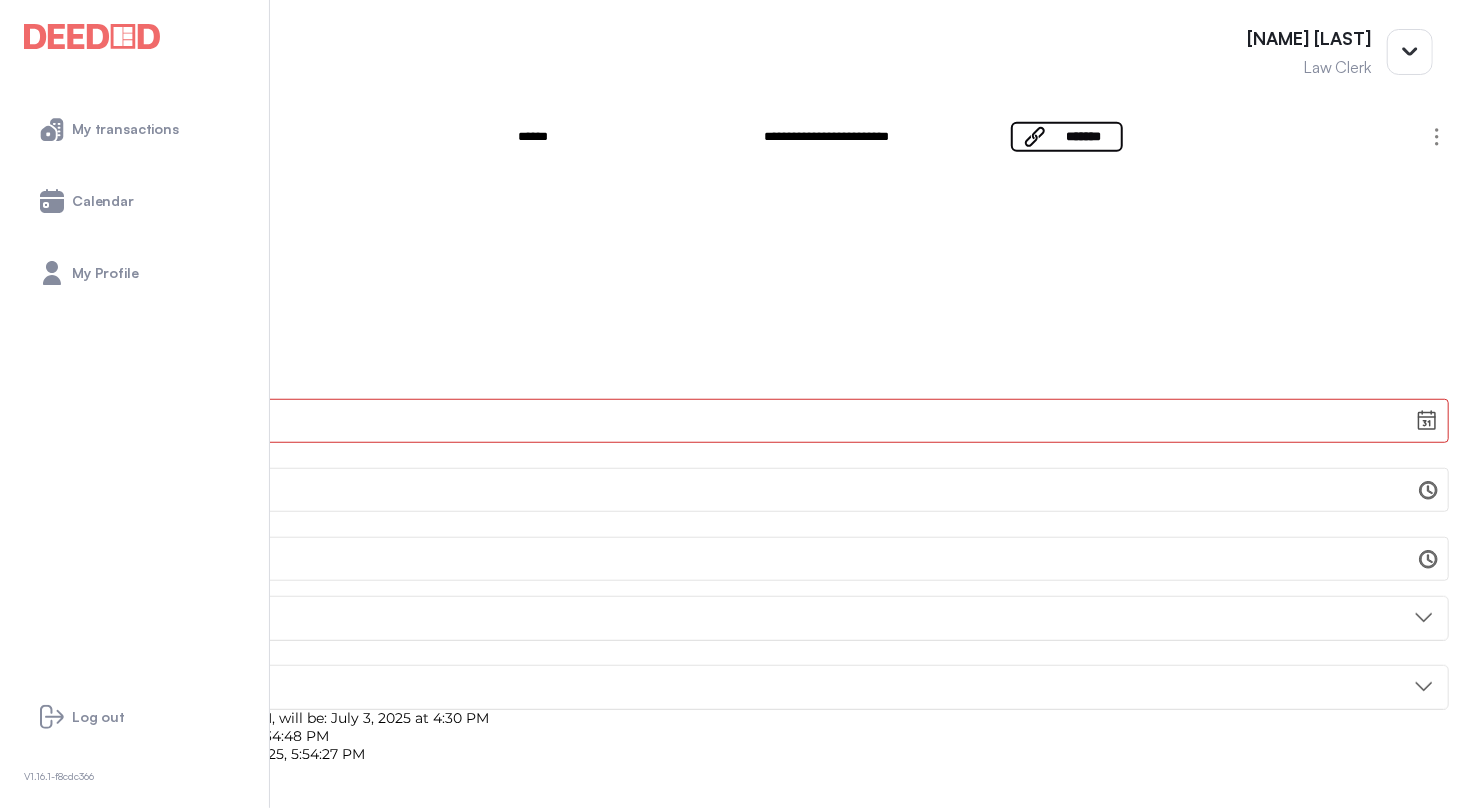 scroll, scrollTop: 400, scrollLeft: 0, axis: vertical 